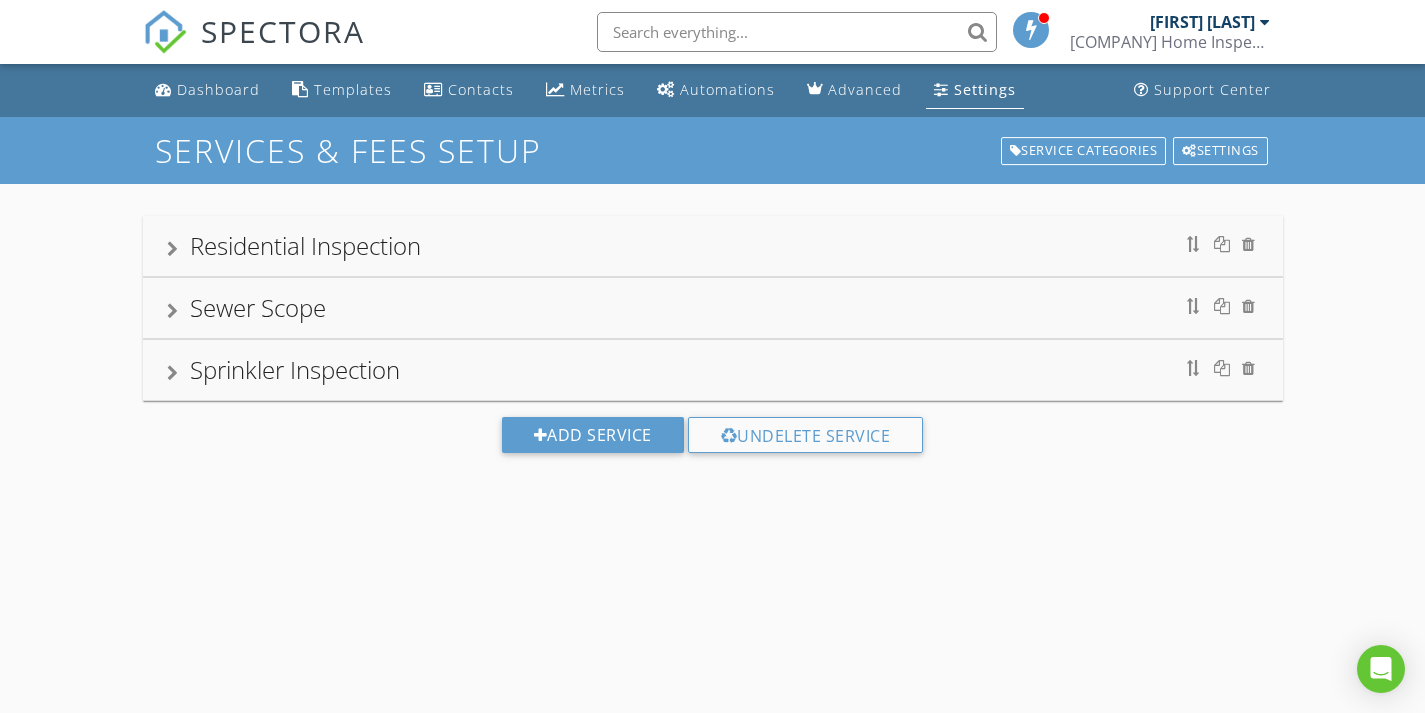 scroll, scrollTop: 117, scrollLeft: 0, axis: vertical 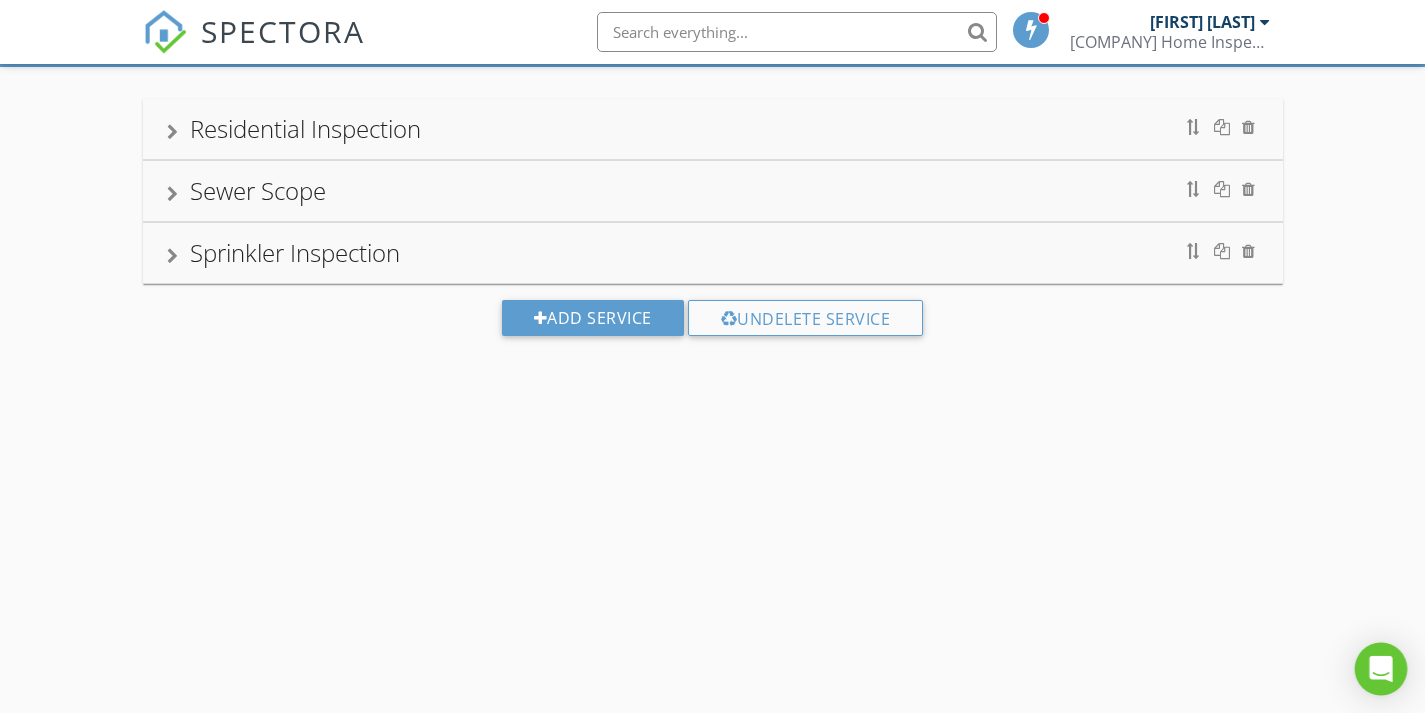 click 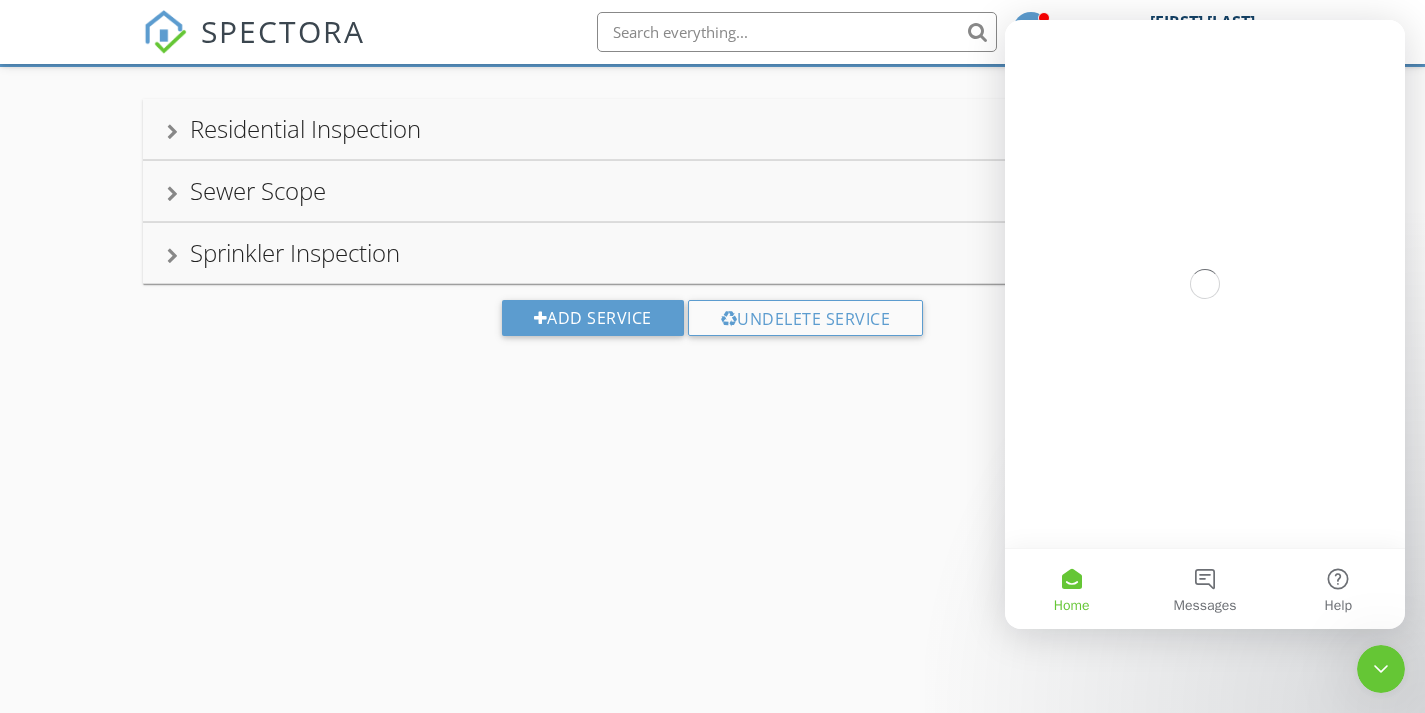 scroll, scrollTop: 0, scrollLeft: 0, axis: both 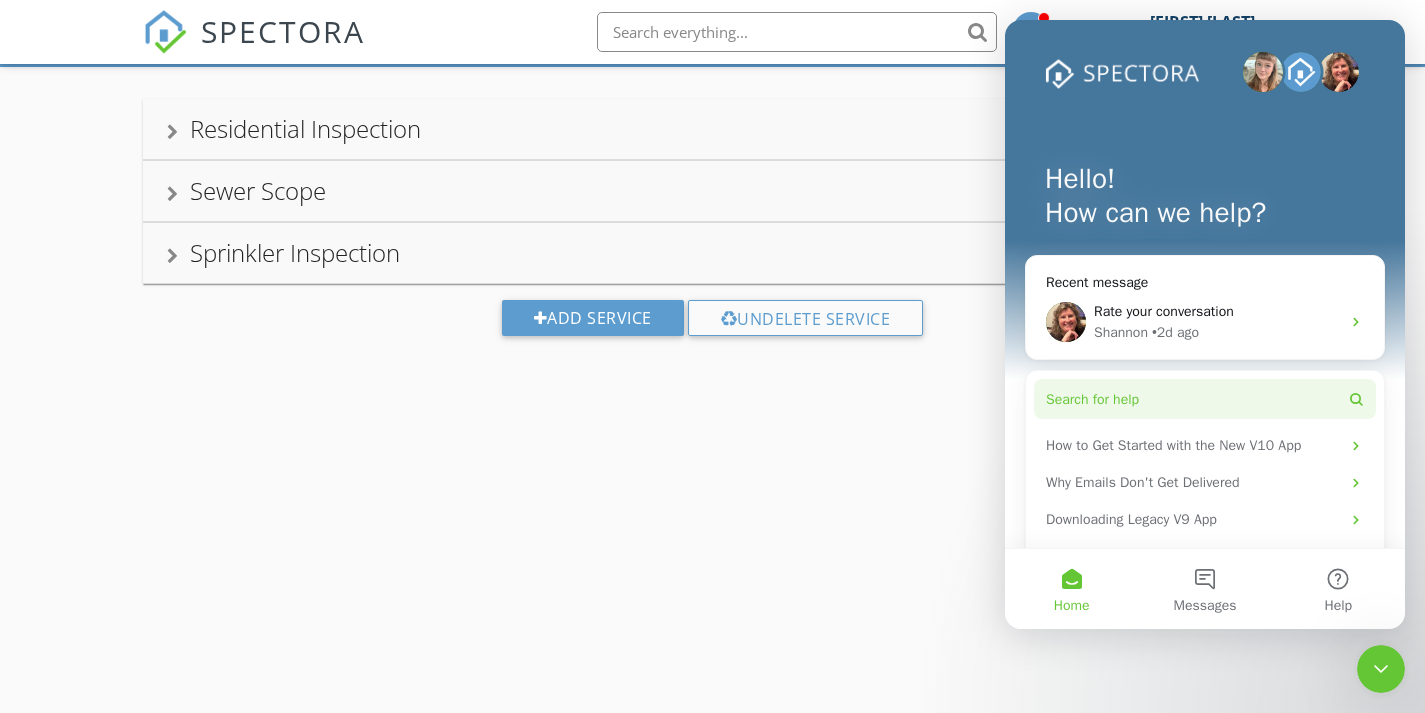 click on "Search for help" at bounding box center [1092, 399] 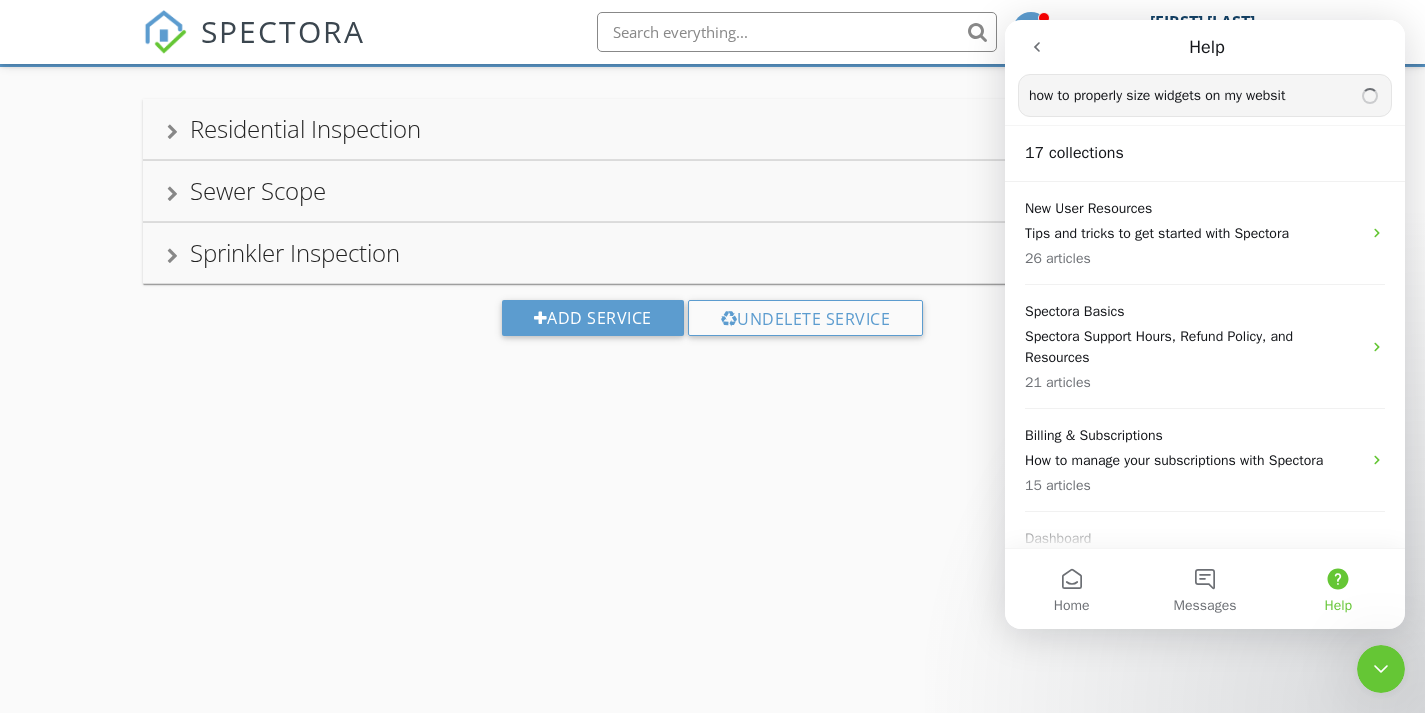 type on "how to properly size widgets on my websit" 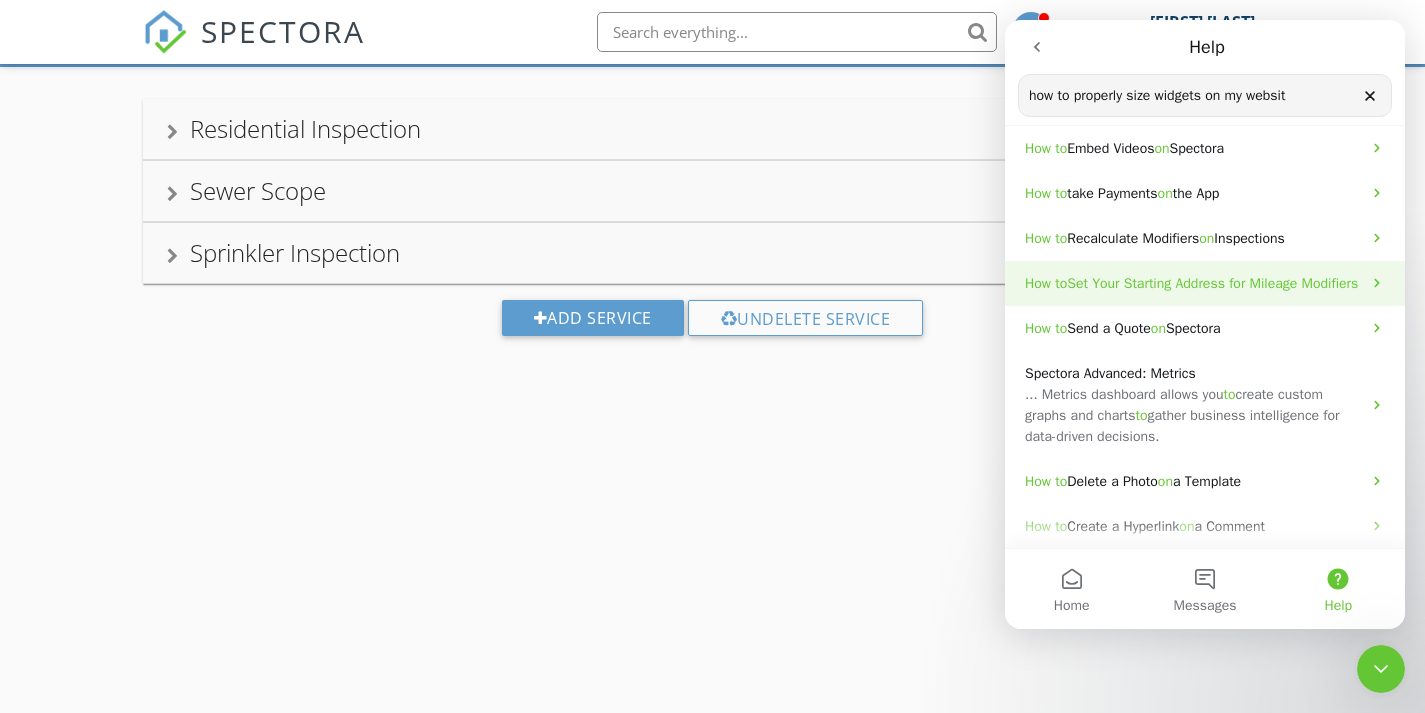 scroll, scrollTop: 0, scrollLeft: 0, axis: both 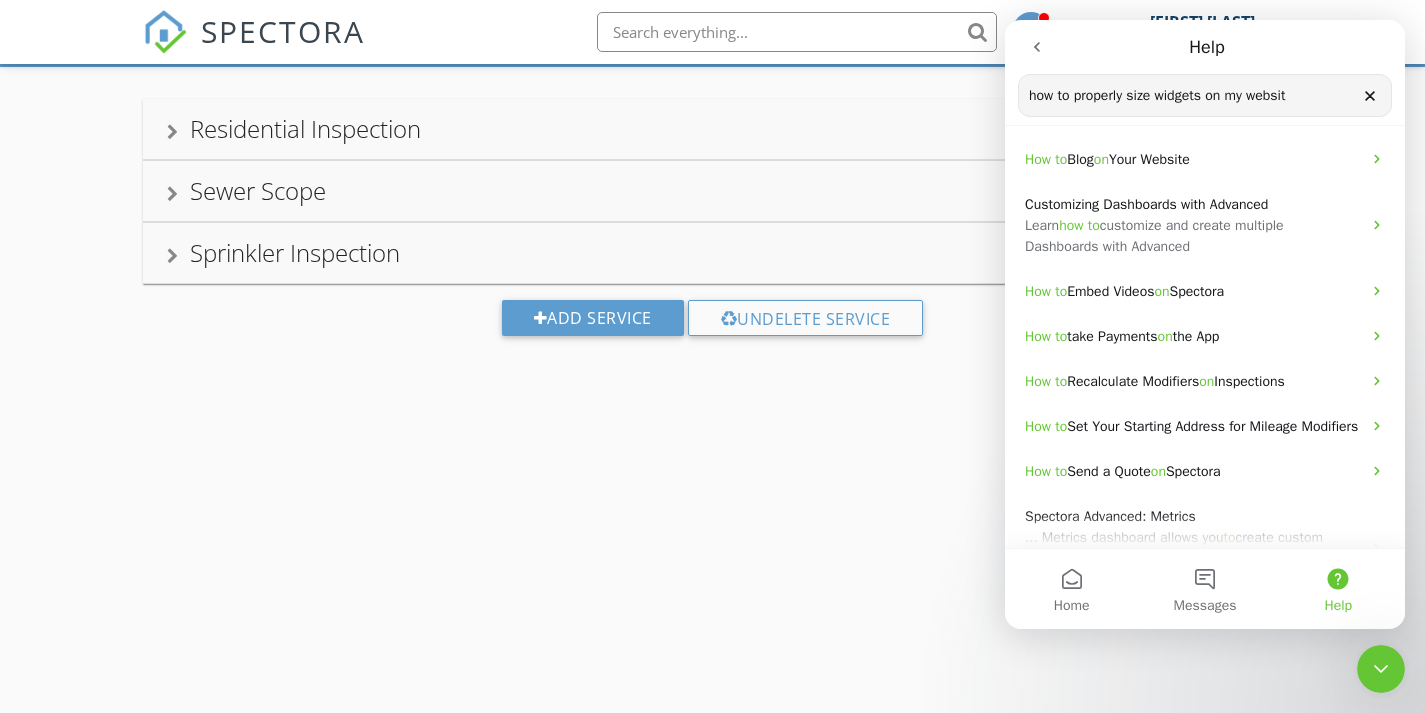 click on "SERVICES & FEES SETUP
Service Categories
Settings
Residential Inspection   Name Residential Inspection   Service Category * Residential arrow_drop_down   Description   Hidden from scheduler   check_box_outline_blank             Sewer Scope   Name Sewer Scope   Service Category * Limited Scope arrow_drop_down   Description Scope of Sewer Lines fro Exterior Access   Hidden from scheduler   check_box_outline_blank             Sprinkler Inspection
Add Service
Undelete Service" at bounding box center [712, 356] 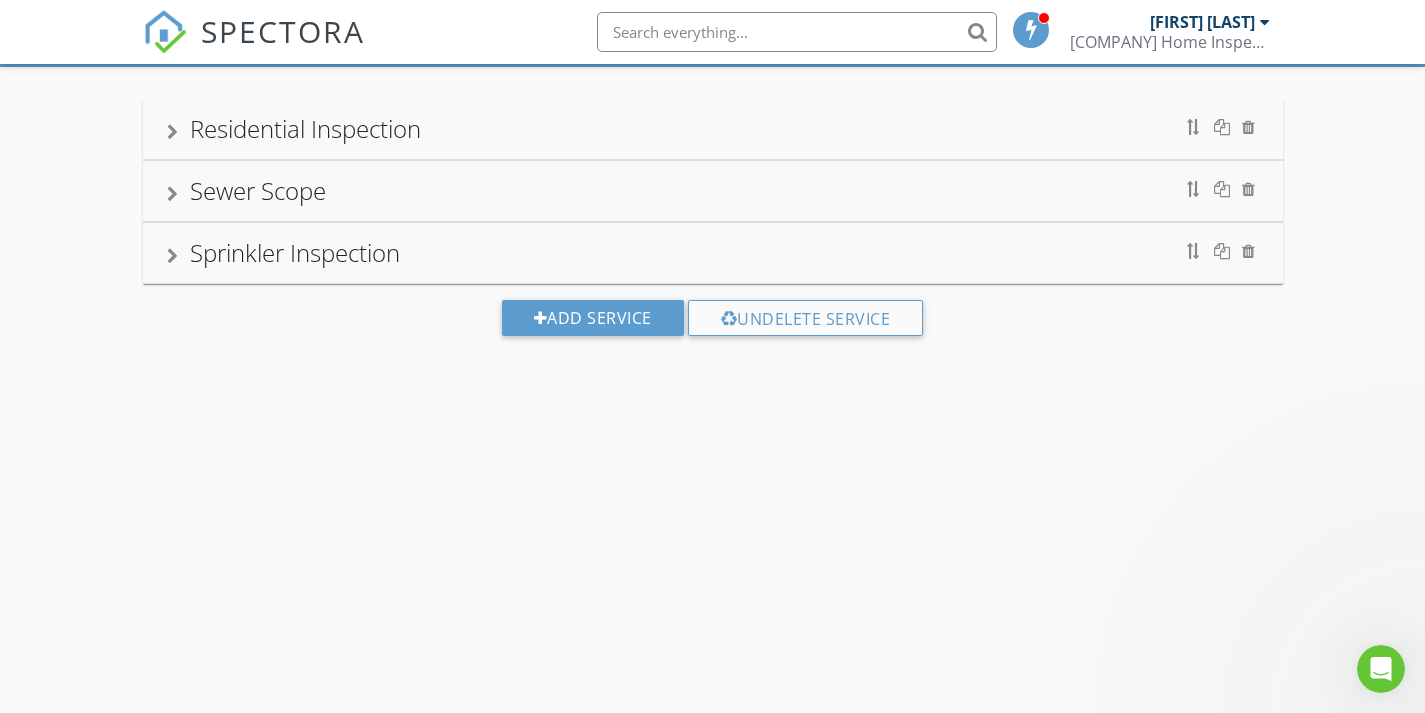 scroll, scrollTop: 0, scrollLeft: 0, axis: both 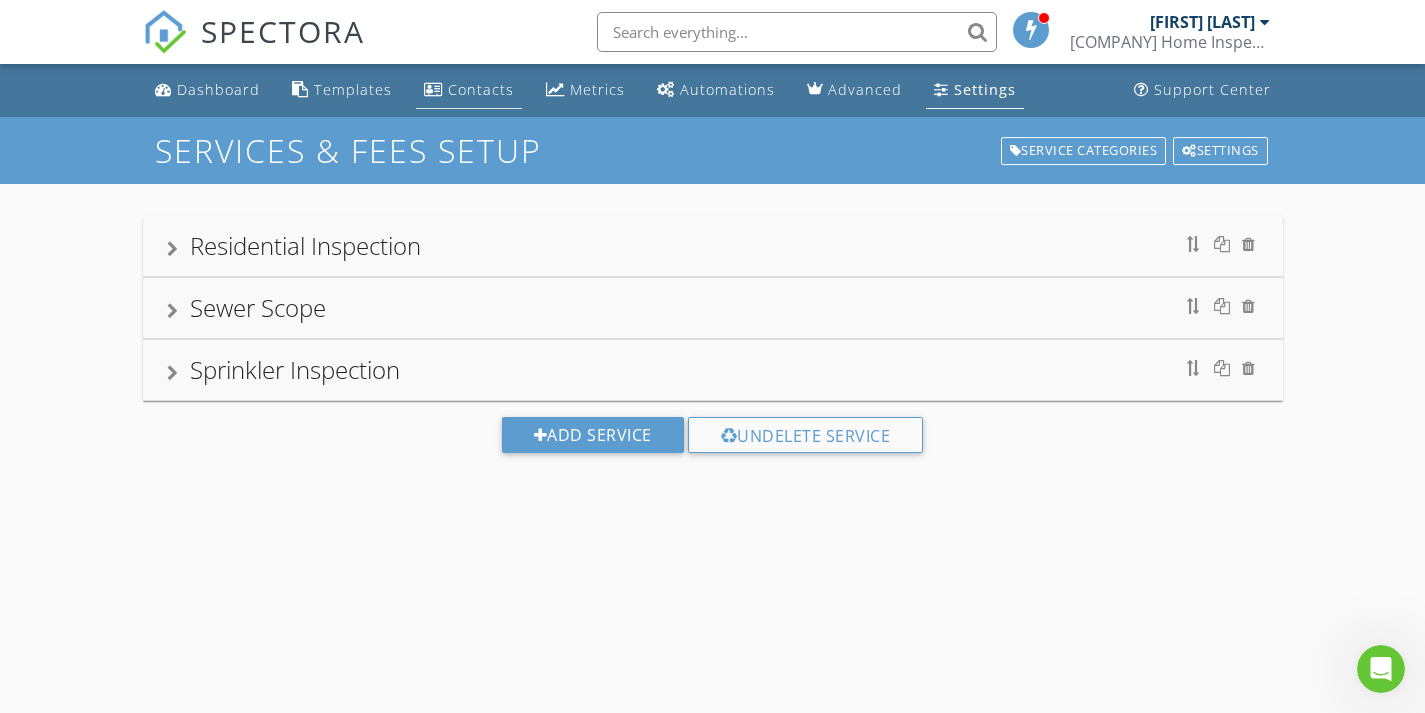 click on "Contacts" at bounding box center (481, 89) 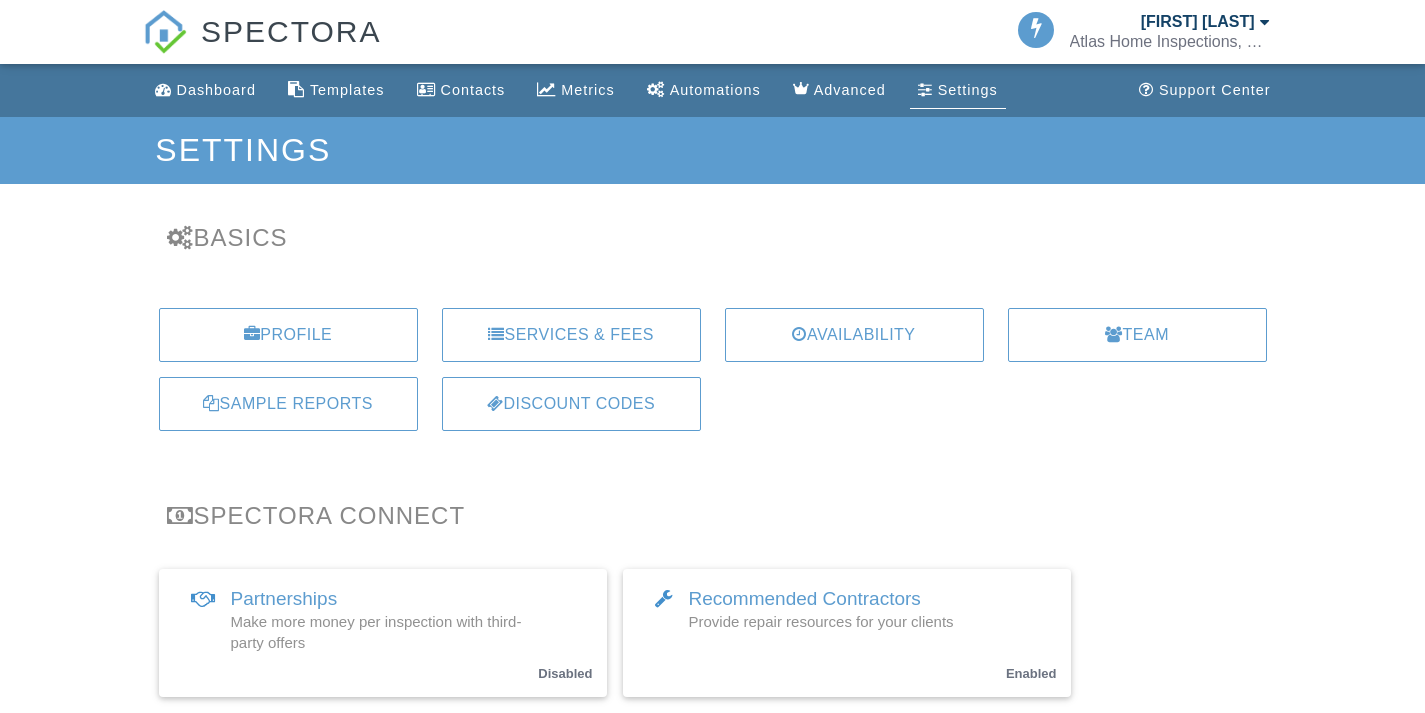 scroll, scrollTop: 0, scrollLeft: 0, axis: both 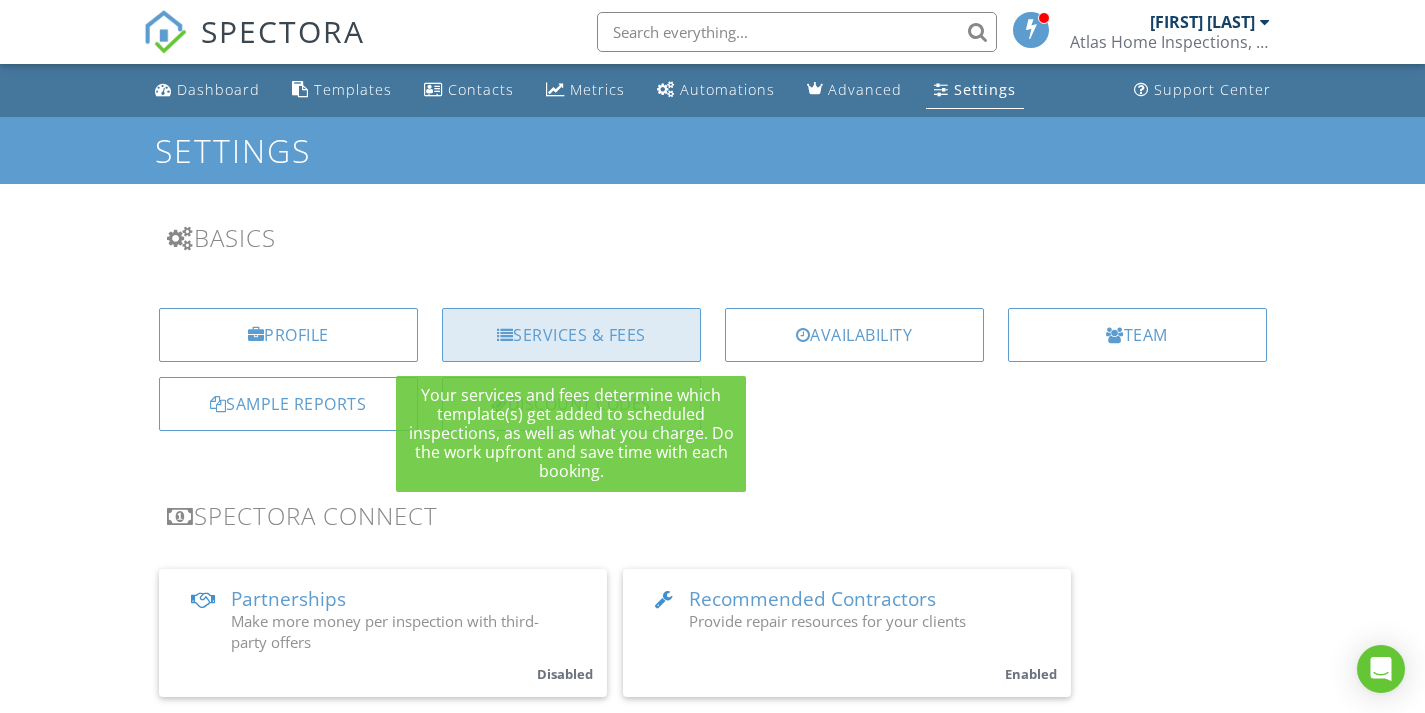 click on "Services & Fees" at bounding box center [571, 335] 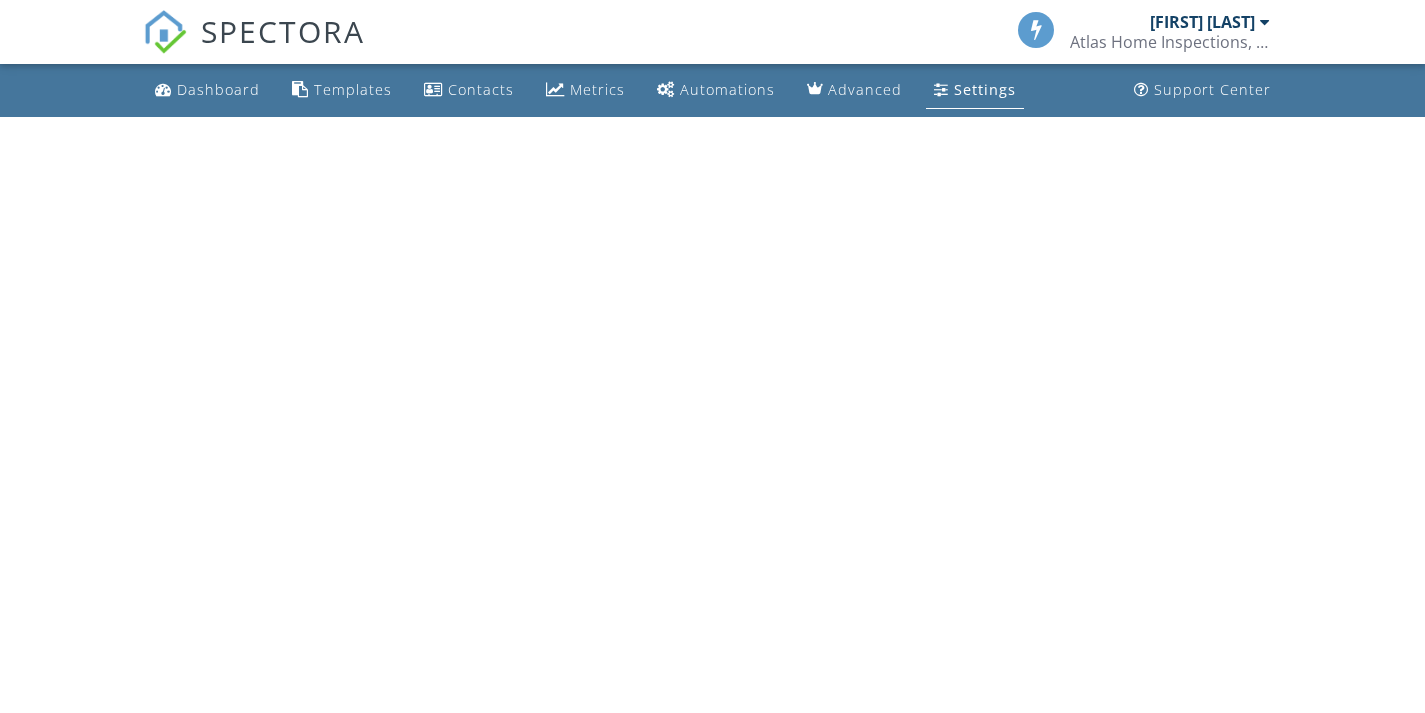 scroll, scrollTop: 0, scrollLeft: 0, axis: both 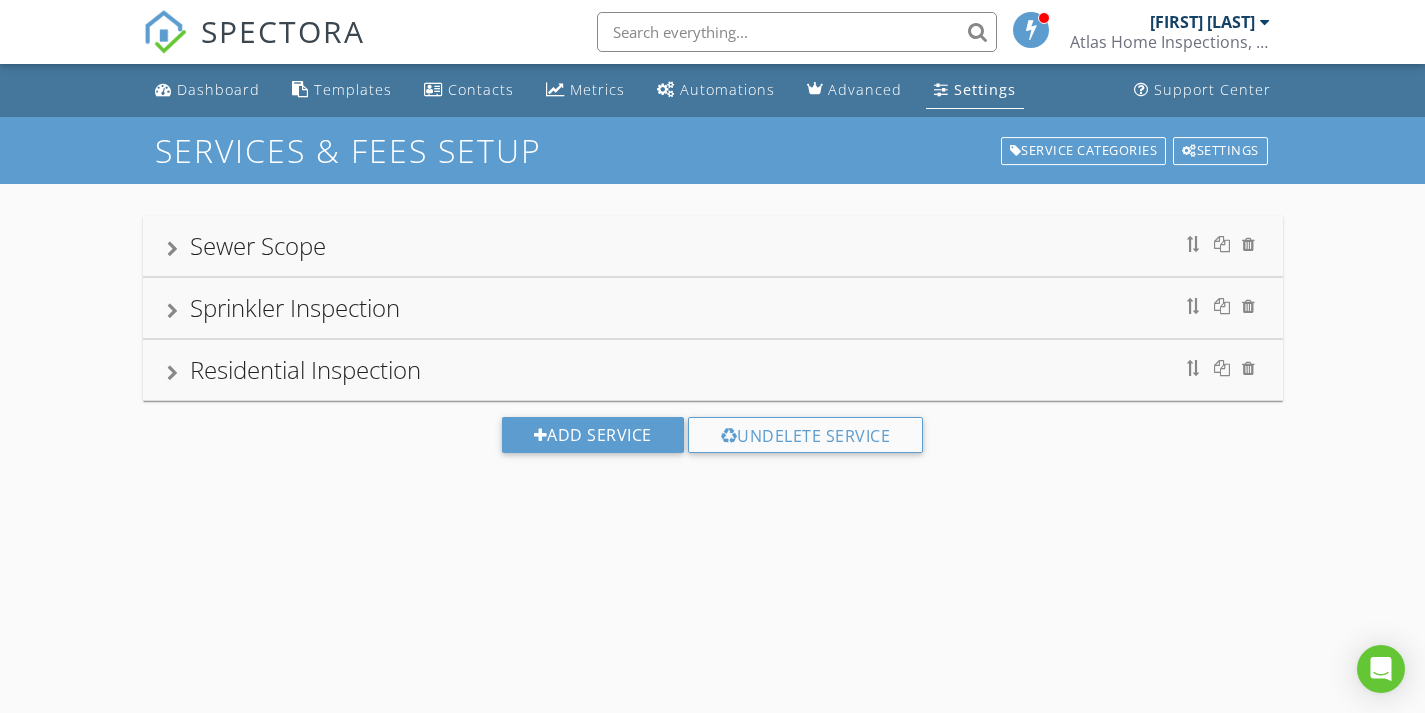 click on "Sewer Scope" at bounding box center [713, 246] 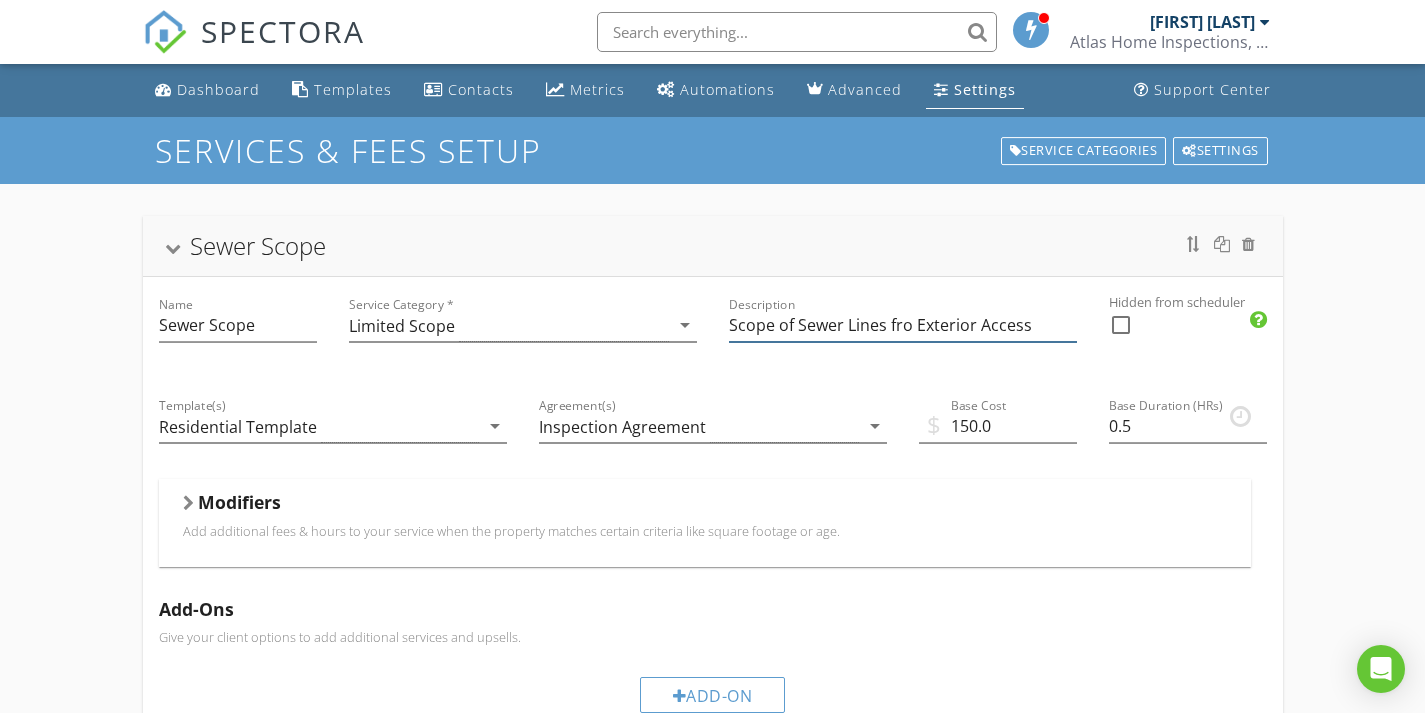 click on "Scope of Sewer Lines fro Exterior Access" at bounding box center (903, 325) 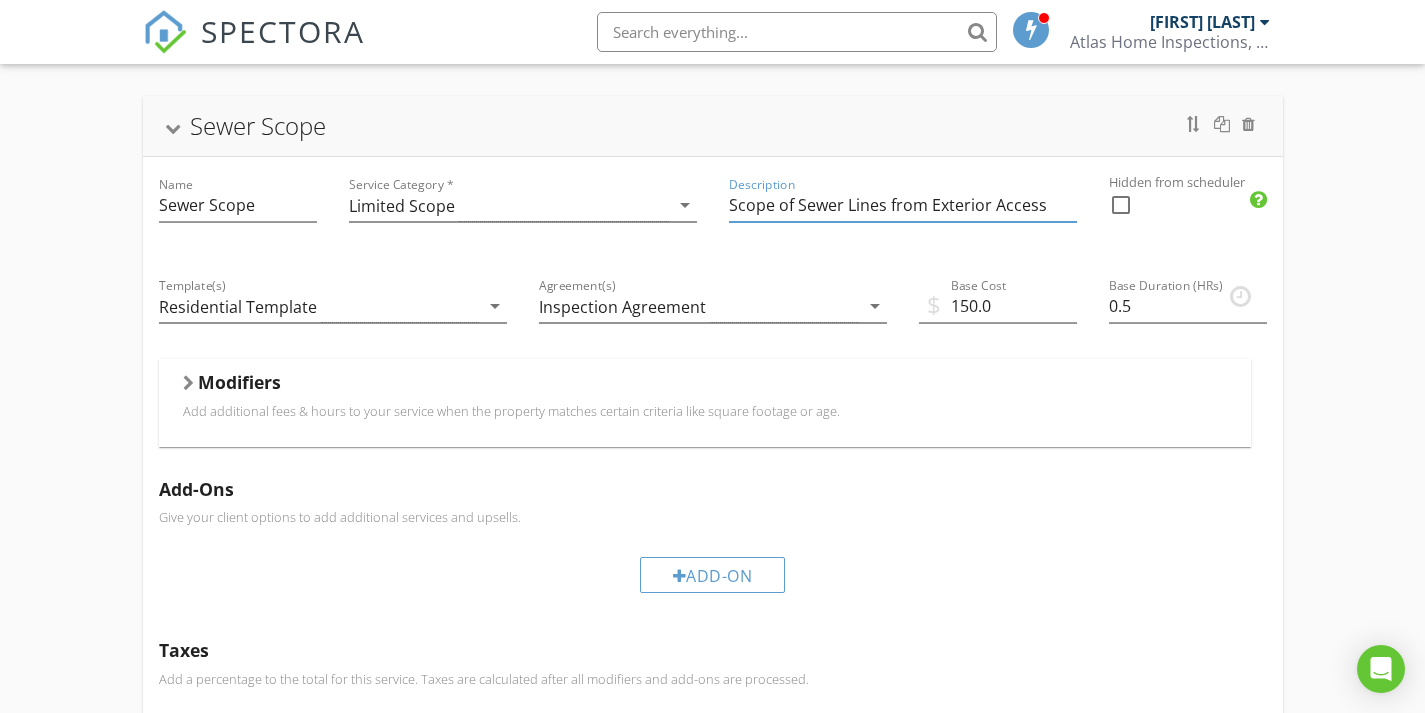 scroll, scrollTop: 0, scrollLeft: 0, axis: both 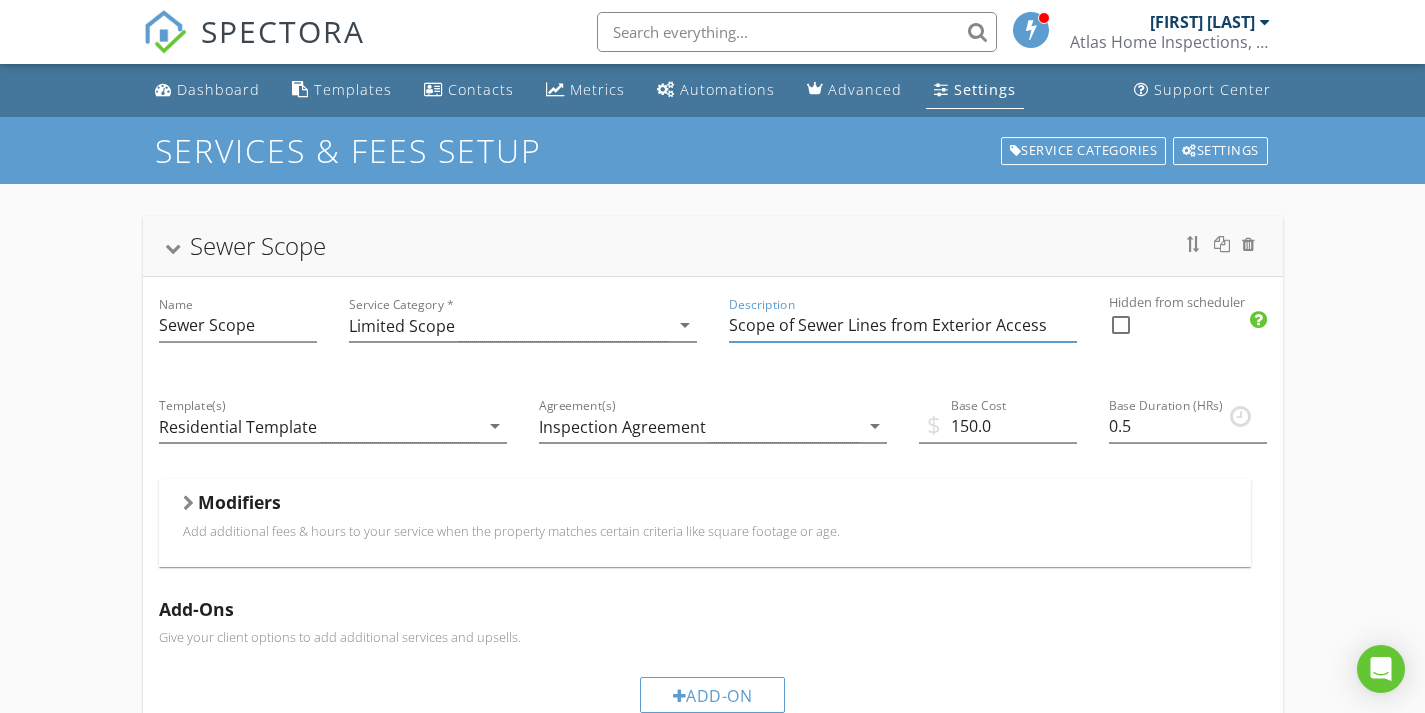 type on "Scope of Sewer Lines from Exterior Access" 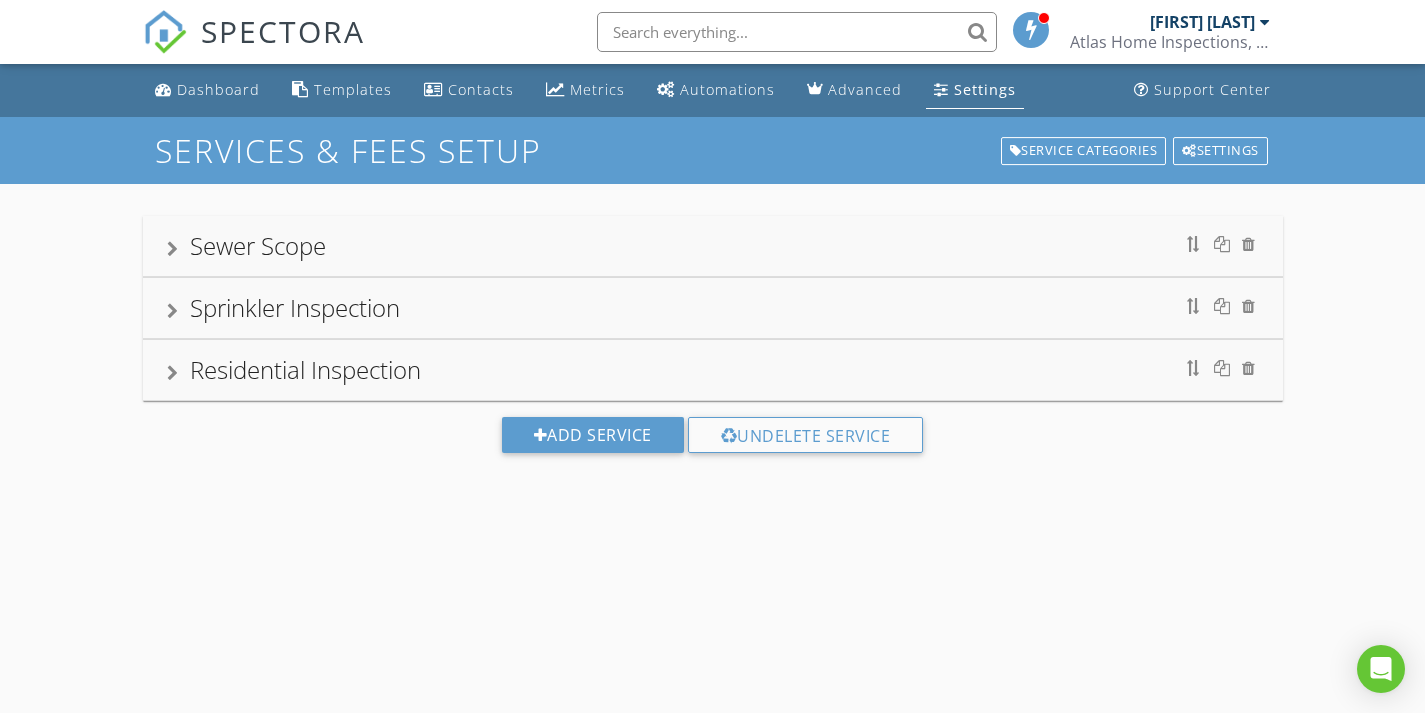 click at bounding box center (172, 249) 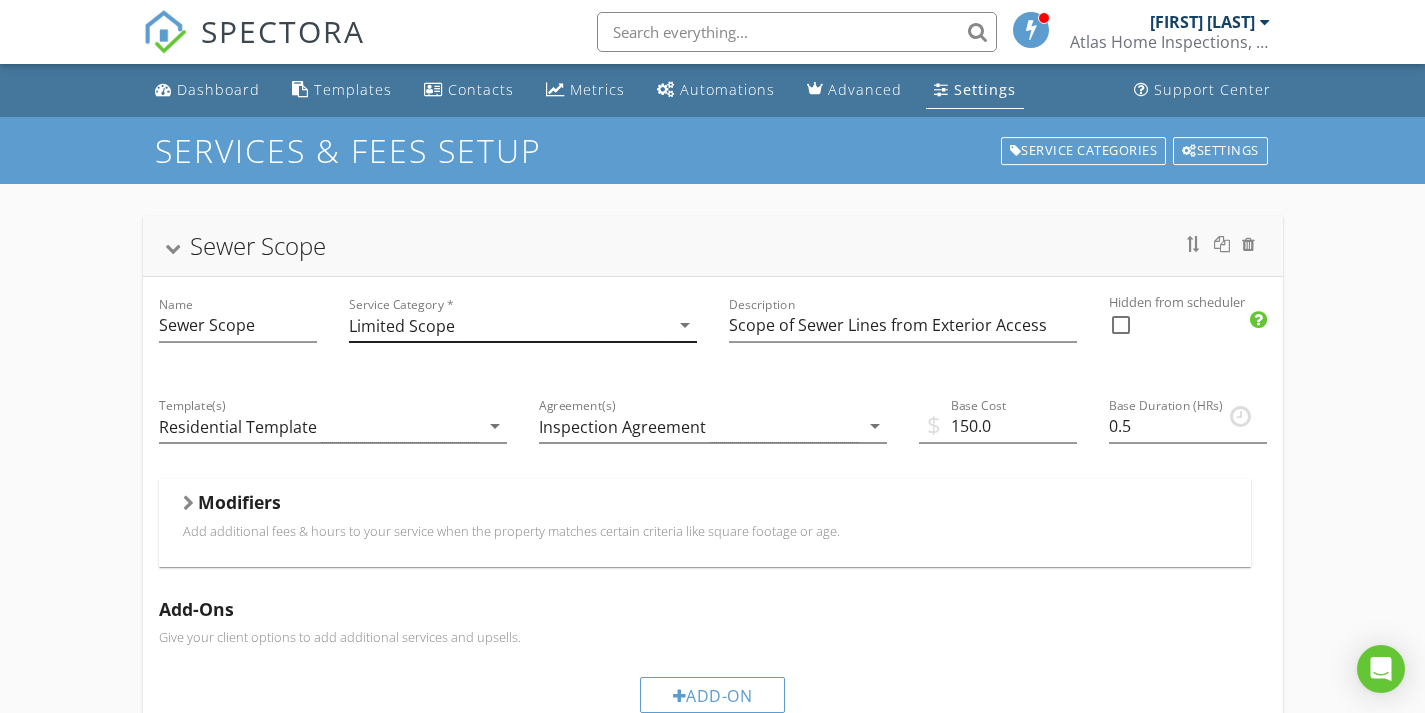 click on "Limited Scope" at bounding box center (509, 325) 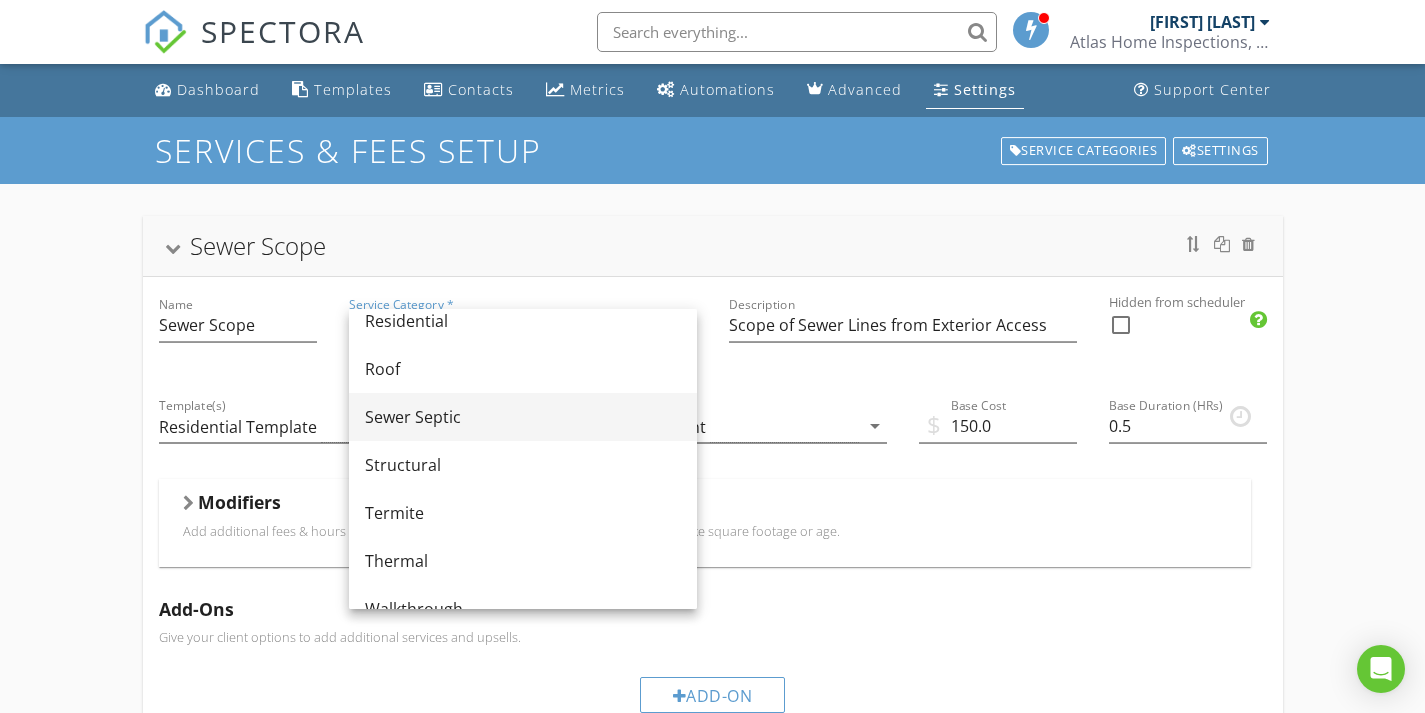 scroll, scrollTop: 1029, scrollLeft: 0, axis: vertical 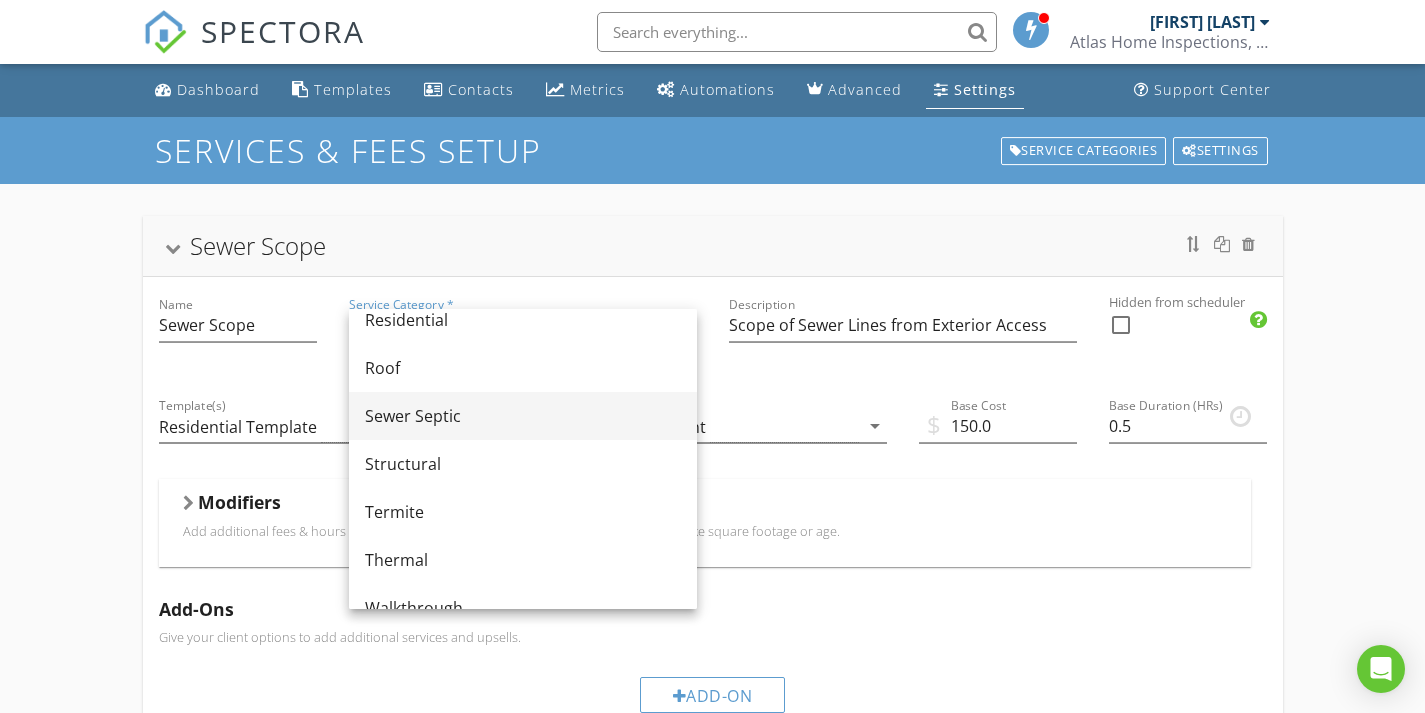 click on "Sewer Septic" at bounding box center [523, 416] 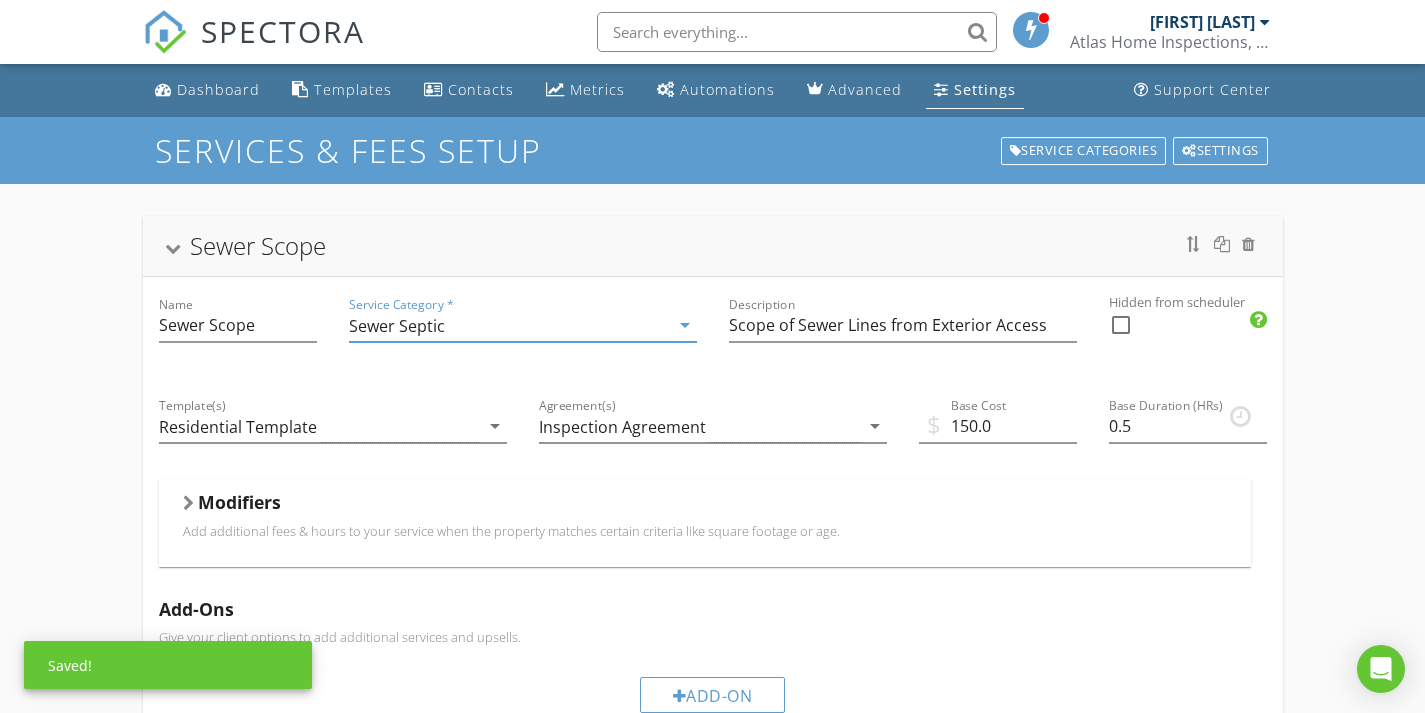 click on "Template(s) Residential Template arrow_drop_down" at bounding box center (333, 428) 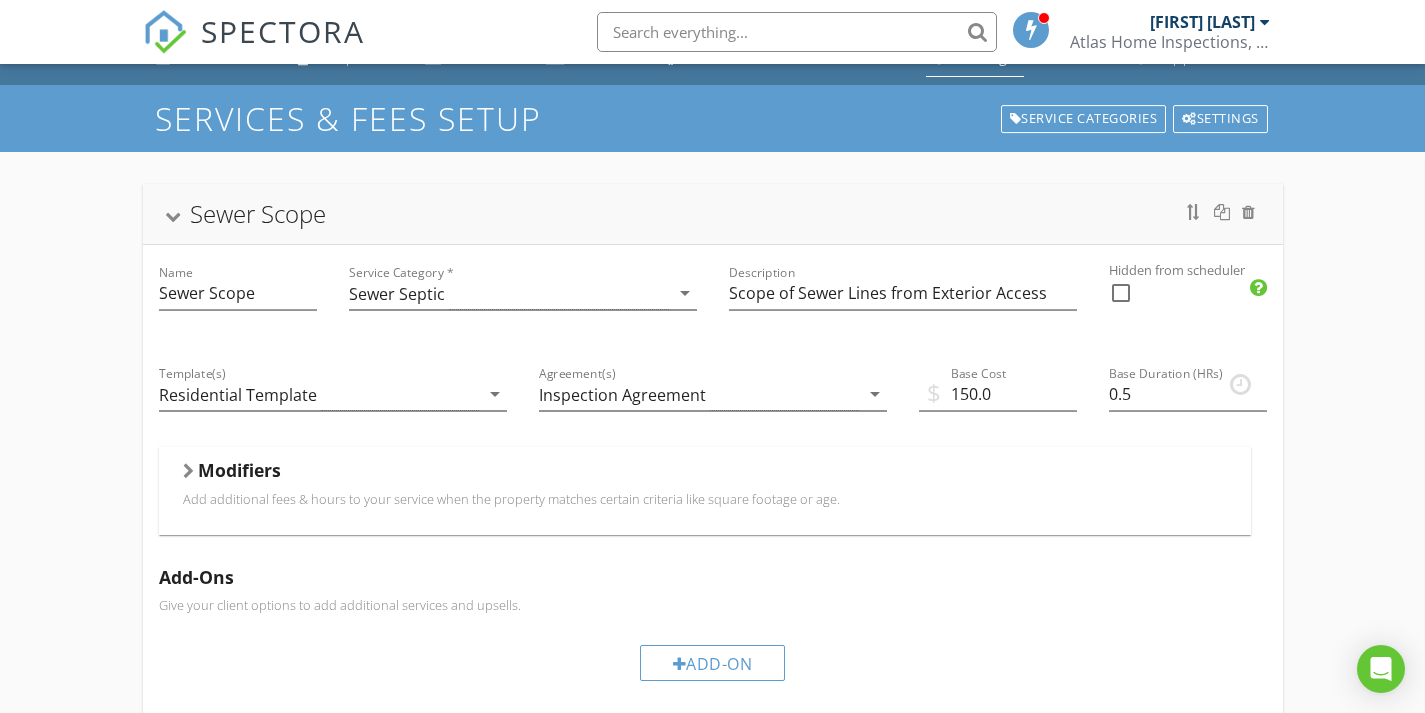 scroll, scrollTop: 43, scrollLeft: 0, axis: vertical 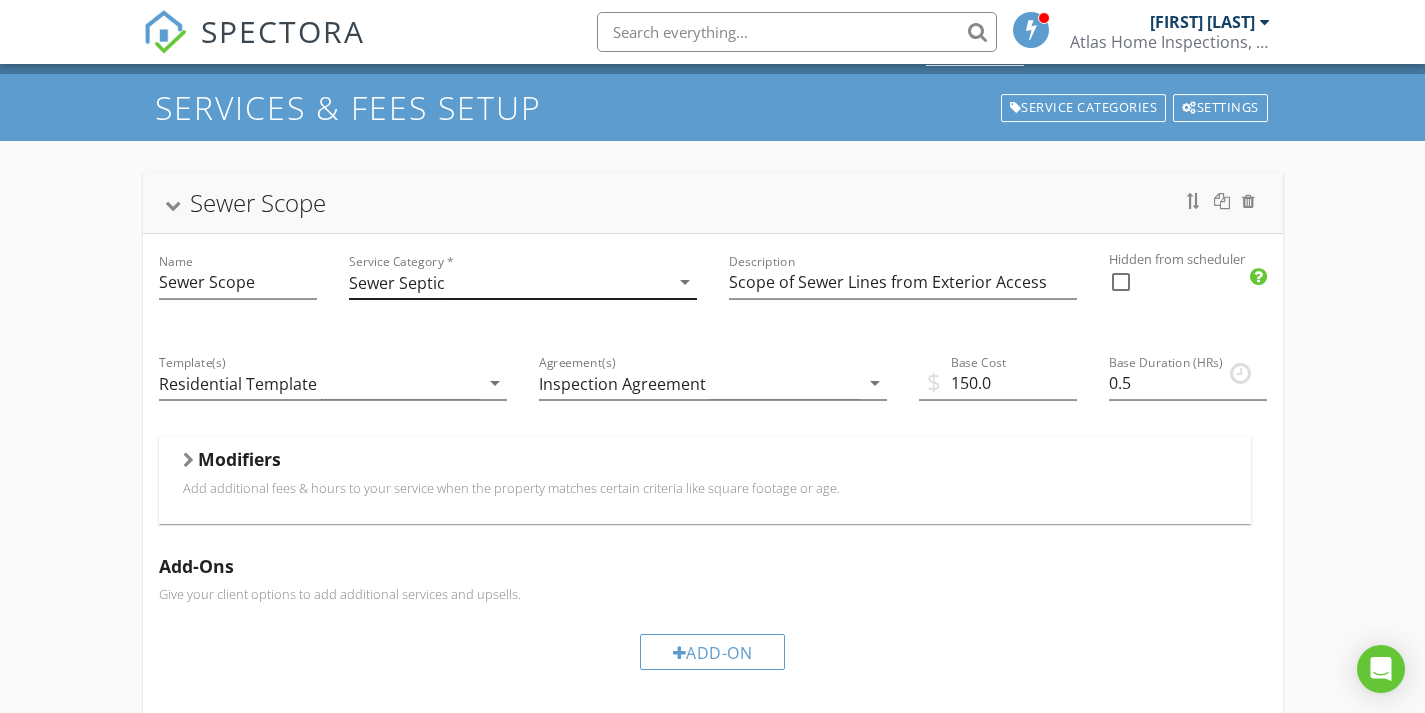 click on "arrow_drop_down" at bounding box center [685, 282] 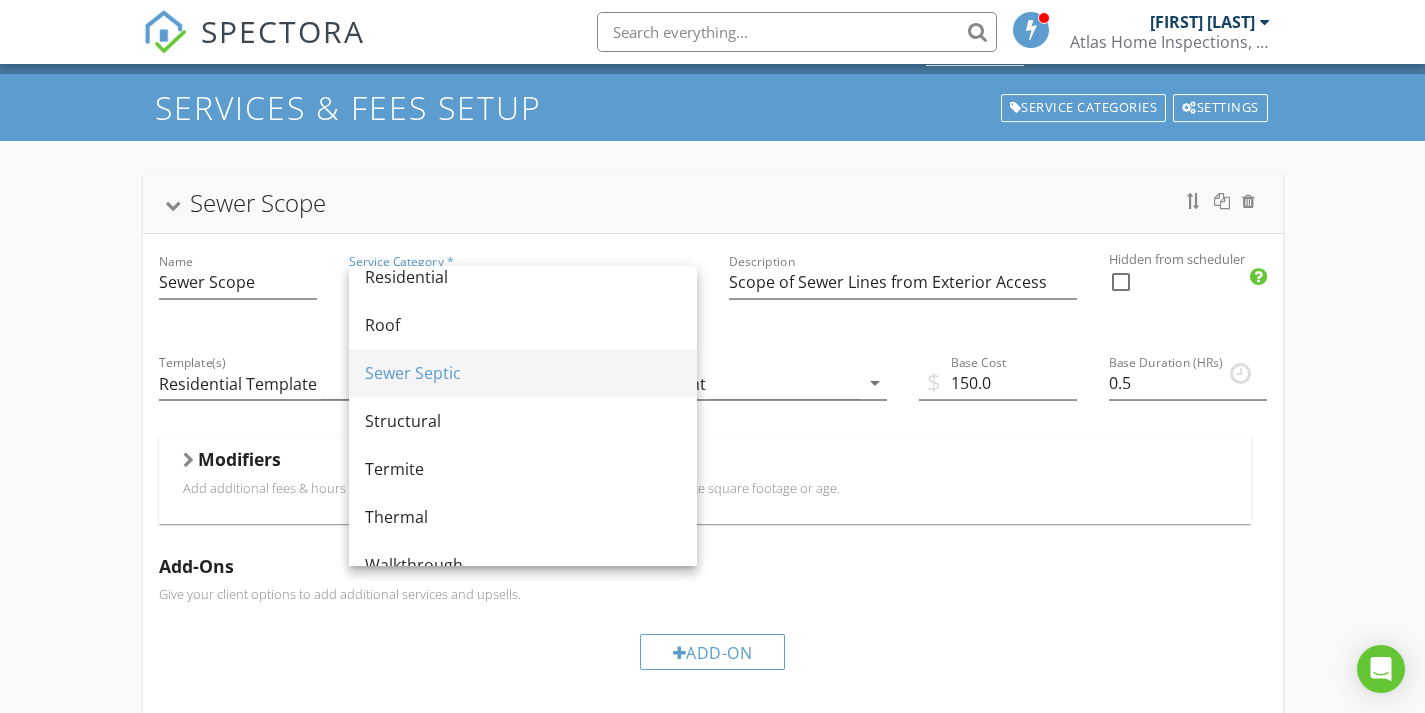 scroll, scrollTop: 0, scrollLeft: 0, axis: both 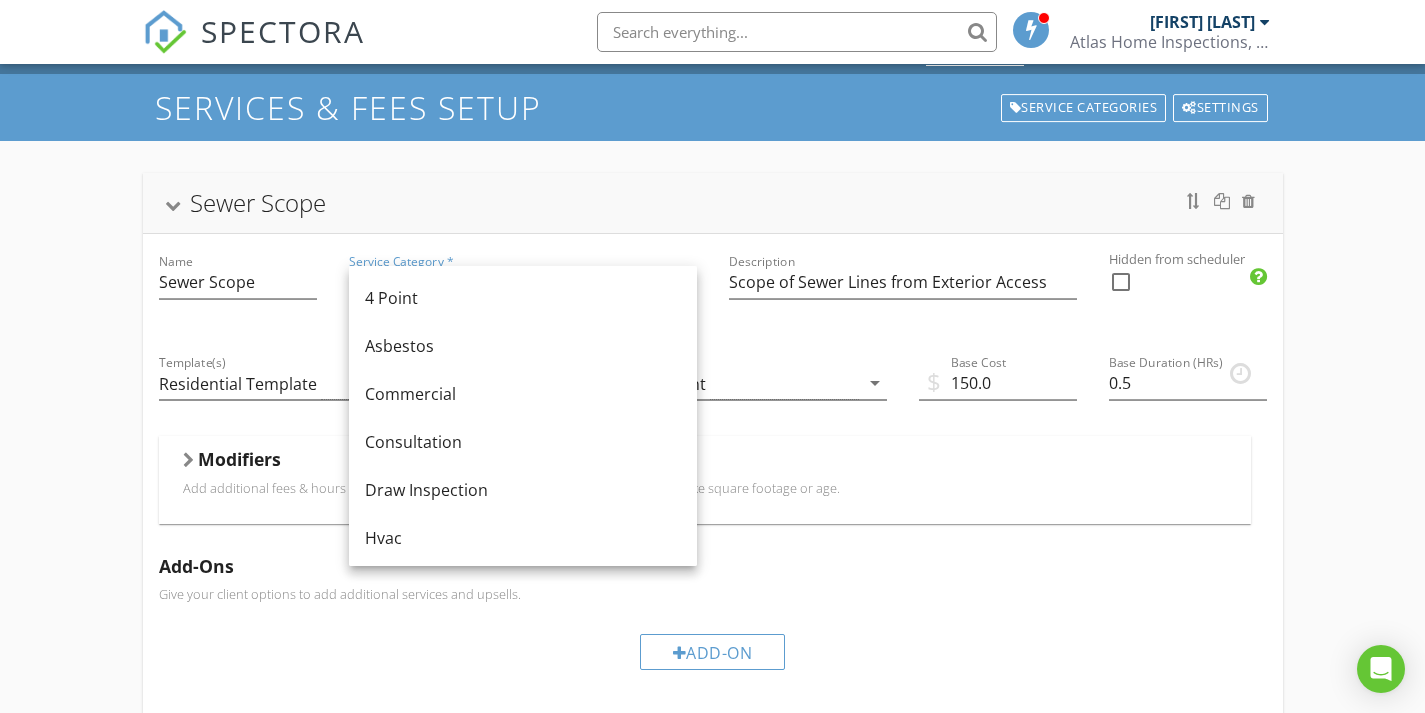 click on "Give your client options to add additional services and upsells." at bounding box center [713, 594] 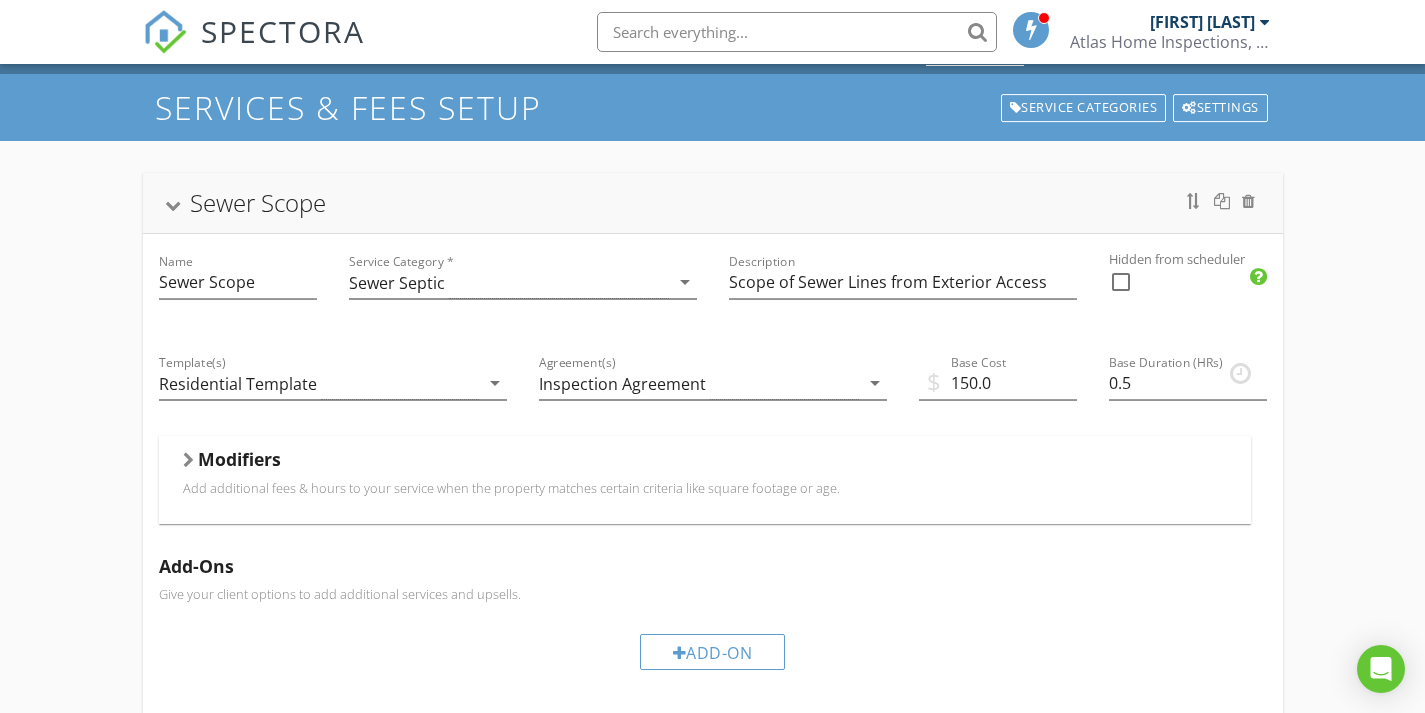 click at bounding box center [172, 206] 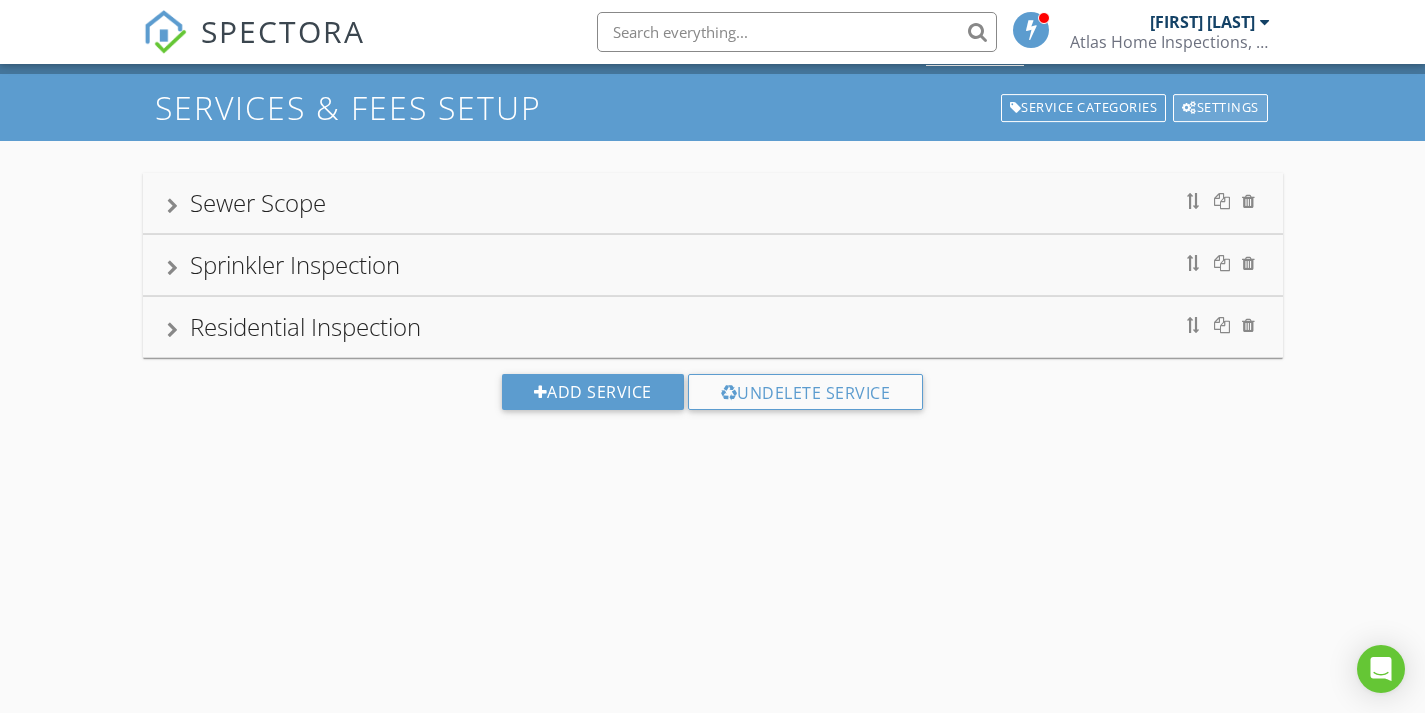 click on "Settings" at bounding box center (1220, 108) 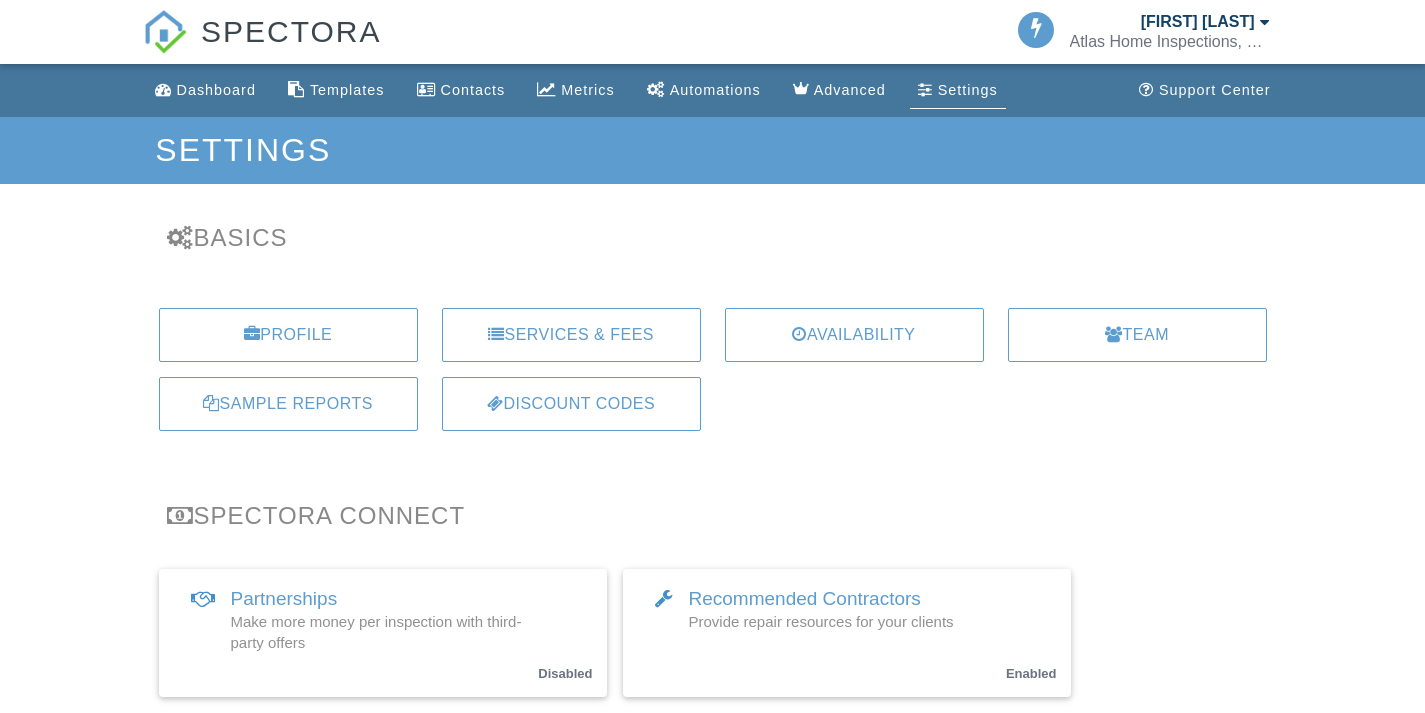 scroll, scrollTop: 0, scrollLeft: 0, axis: both 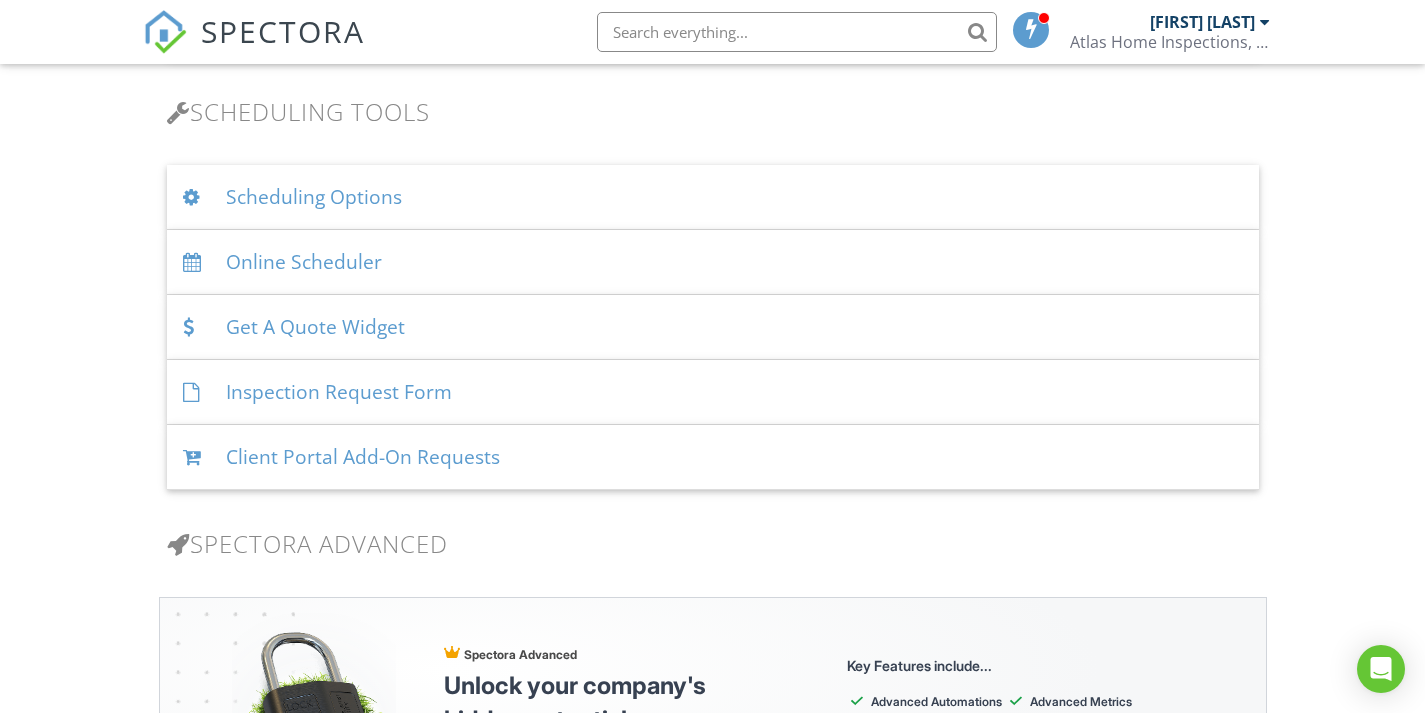 click on "Client Portal Add-On Requests" at bounding box center (713, 457) 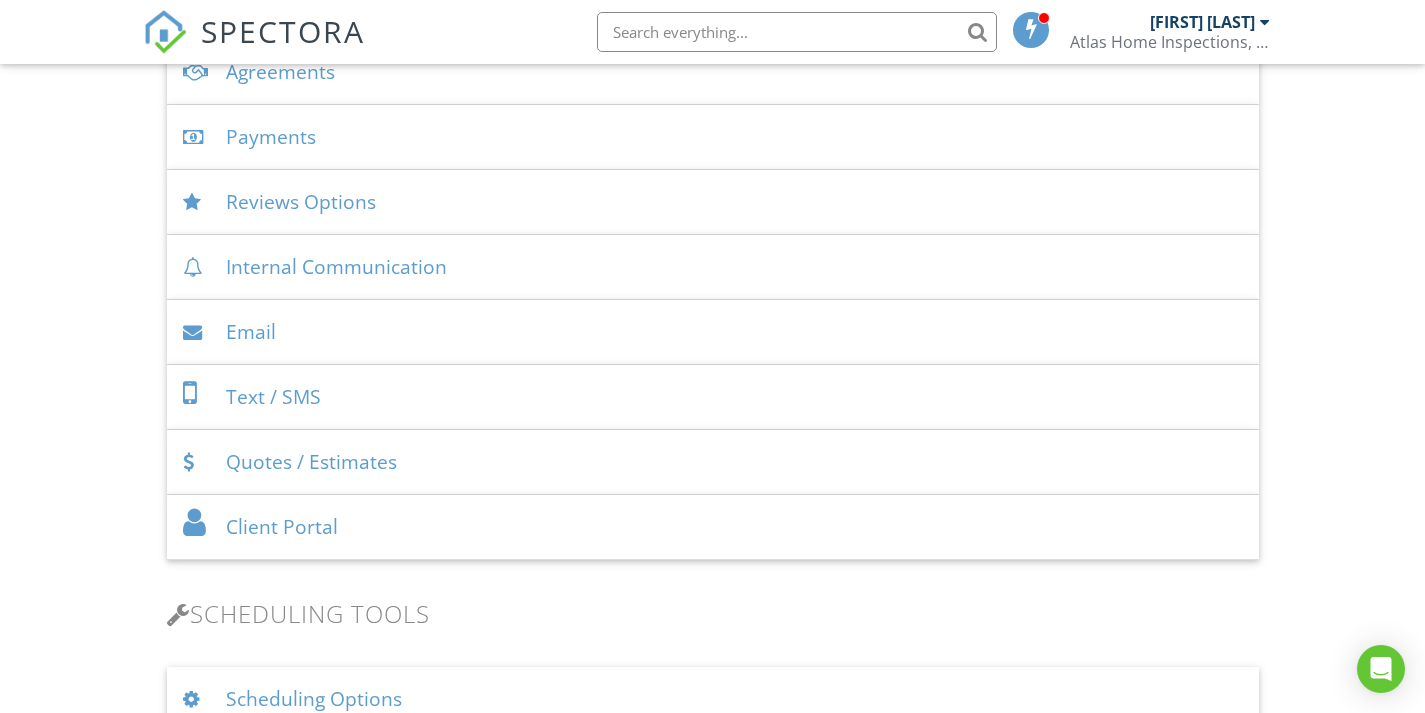 scroll, scrollTop: 750, scrollLeft: 0, axis: vertical 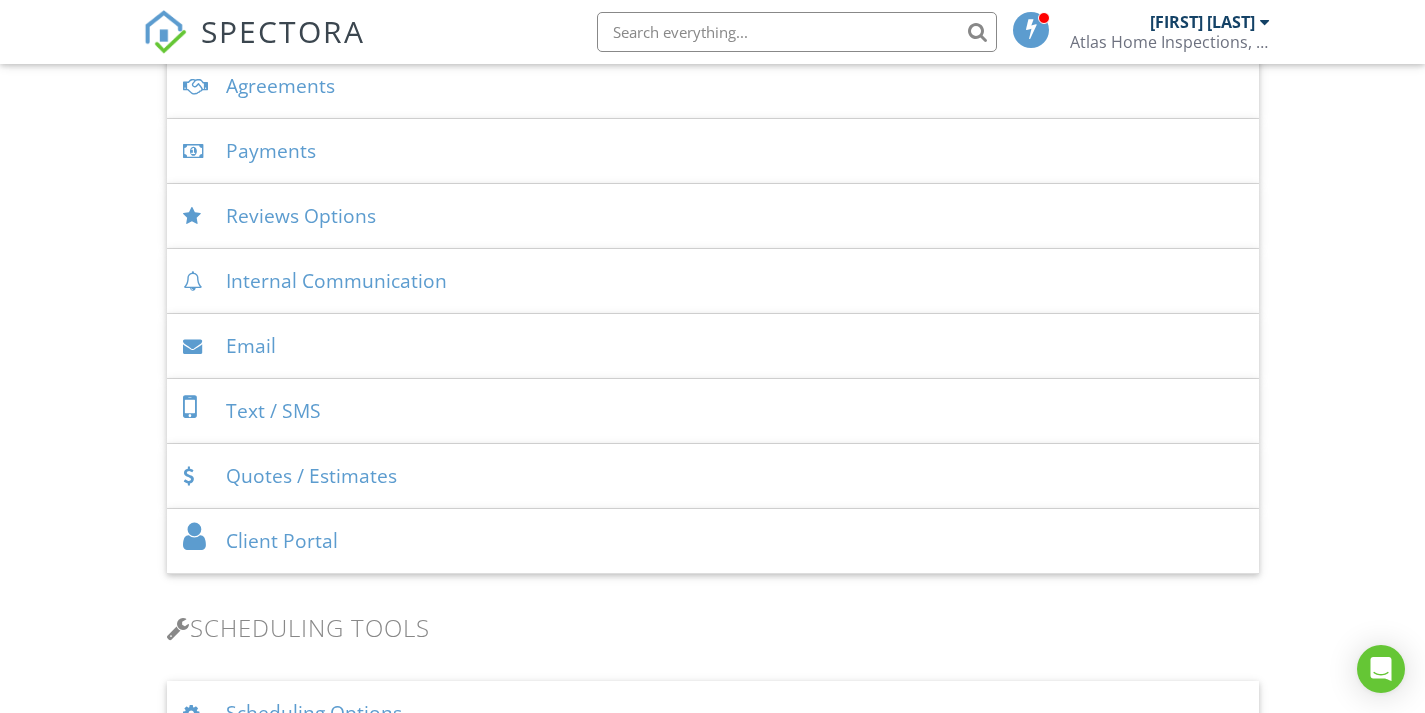 click on "Text / SMS" at bounding box center (713, 411) 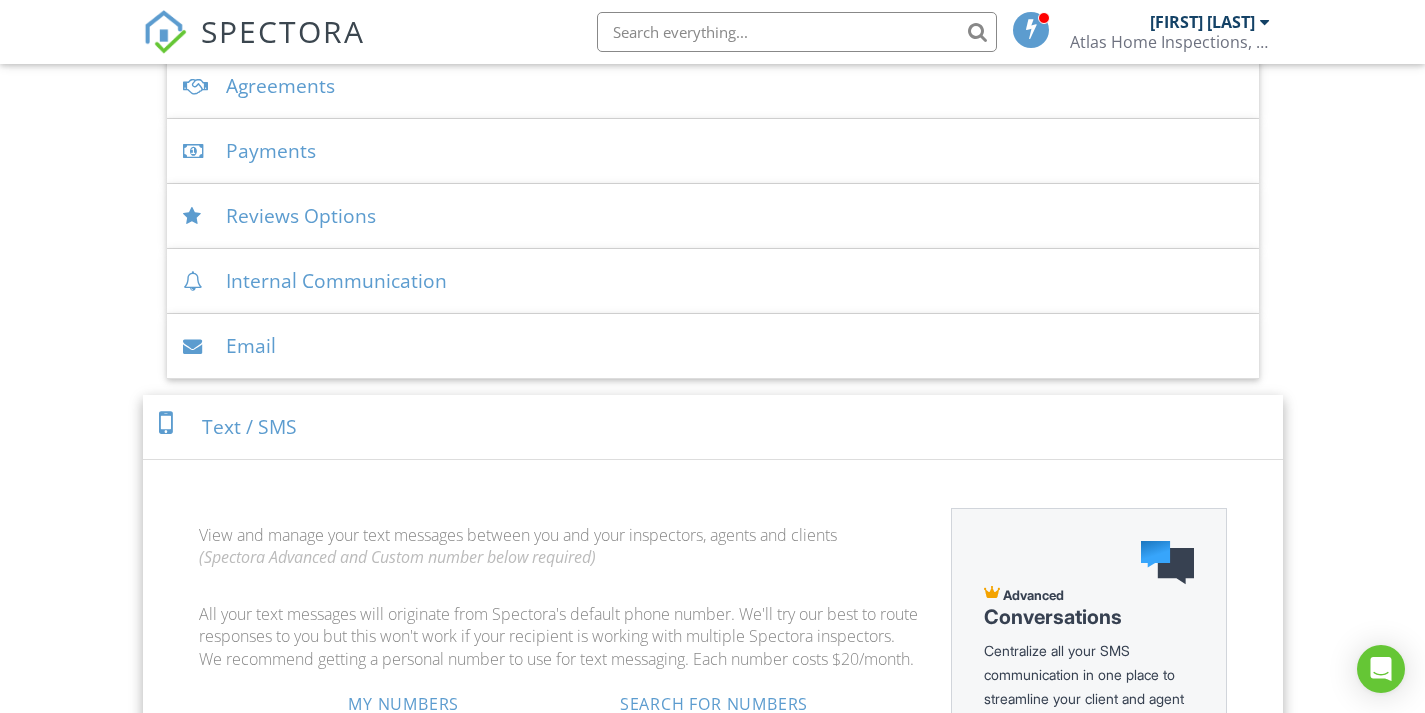 click on "Text / SMS" at bounding box center [713, 427] 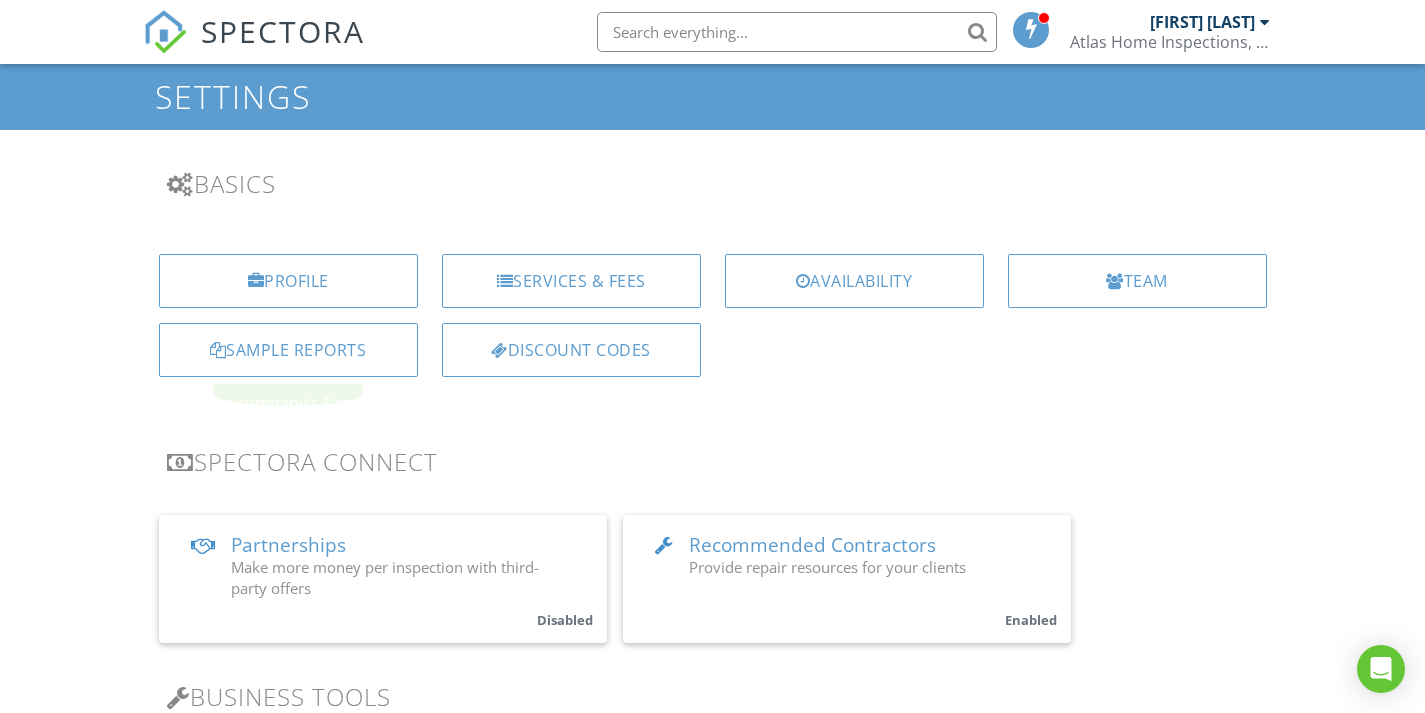 scroll, scrollTop: 53, scrollLeft: 0, axis: vertical 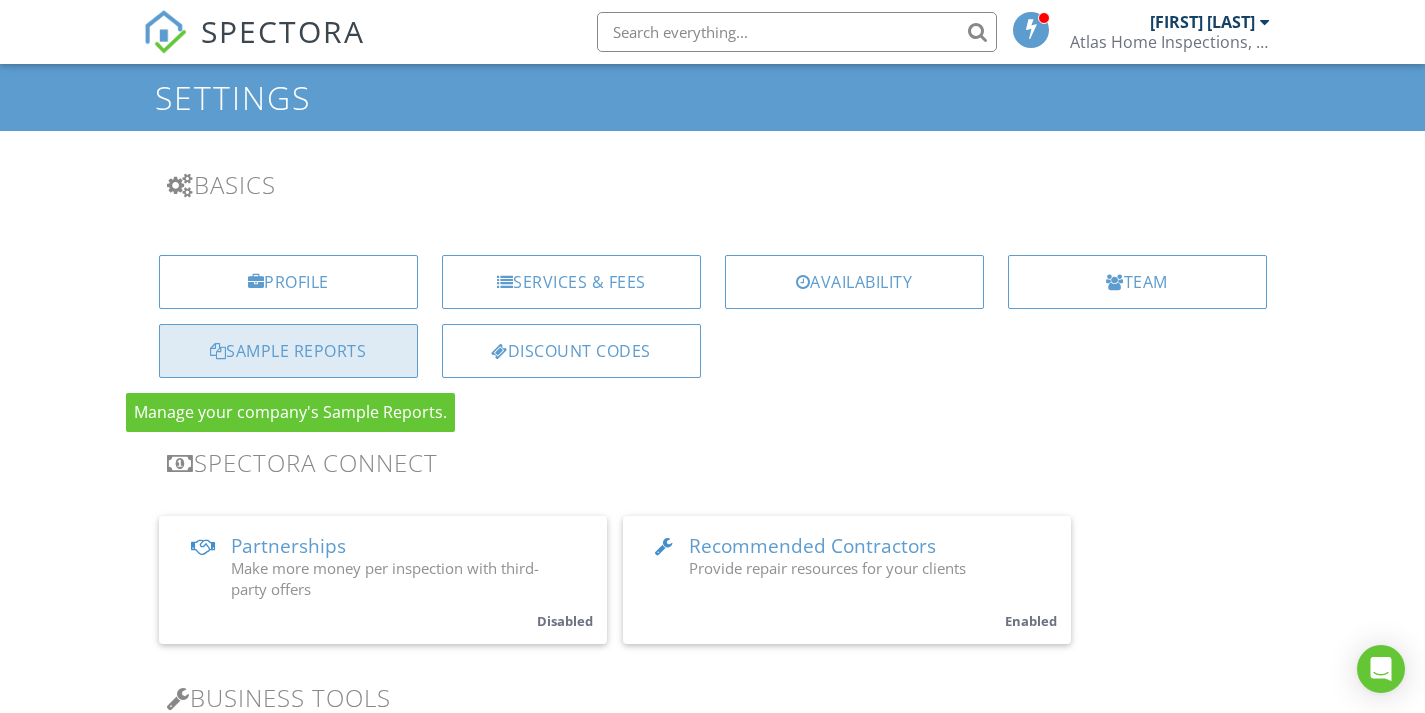 click on "Sample Reports" at bounding box center [288, 351] 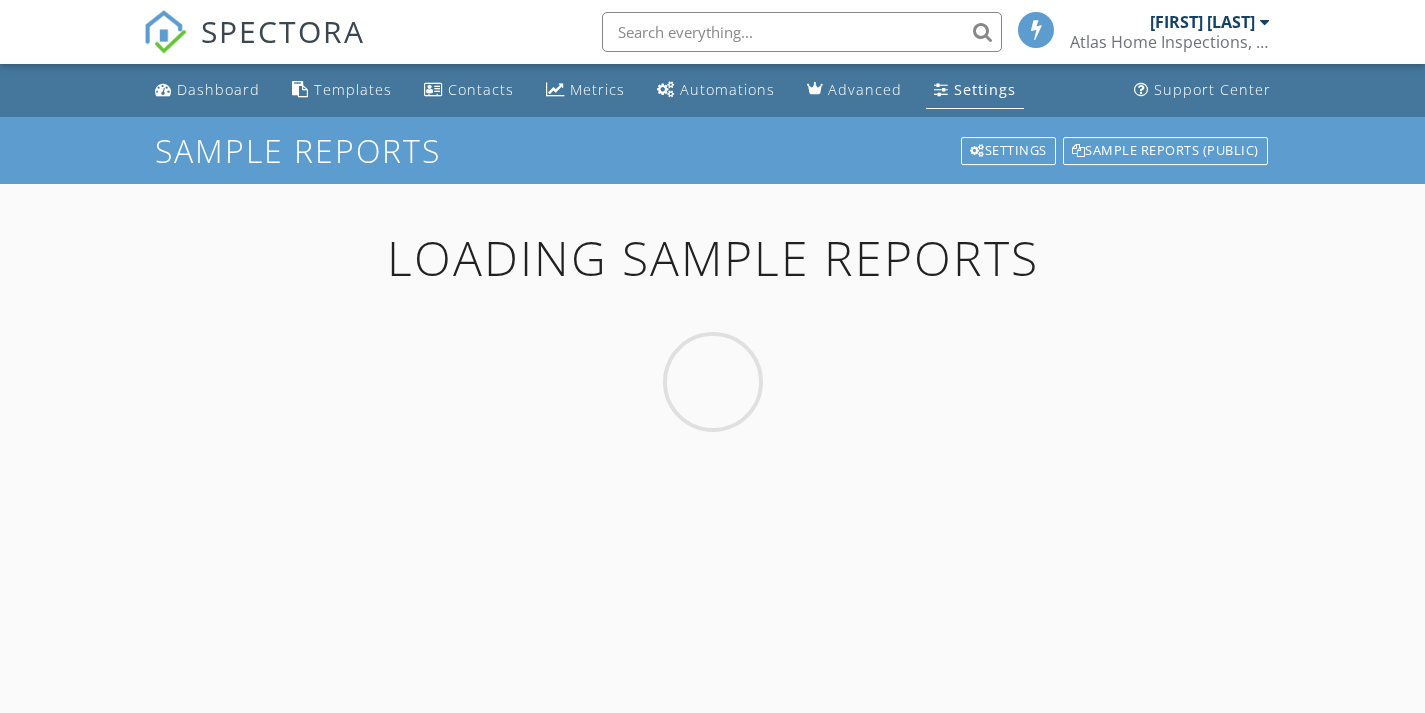 scroll, scrollTop: 0, scrollLeft: 0, axis: both 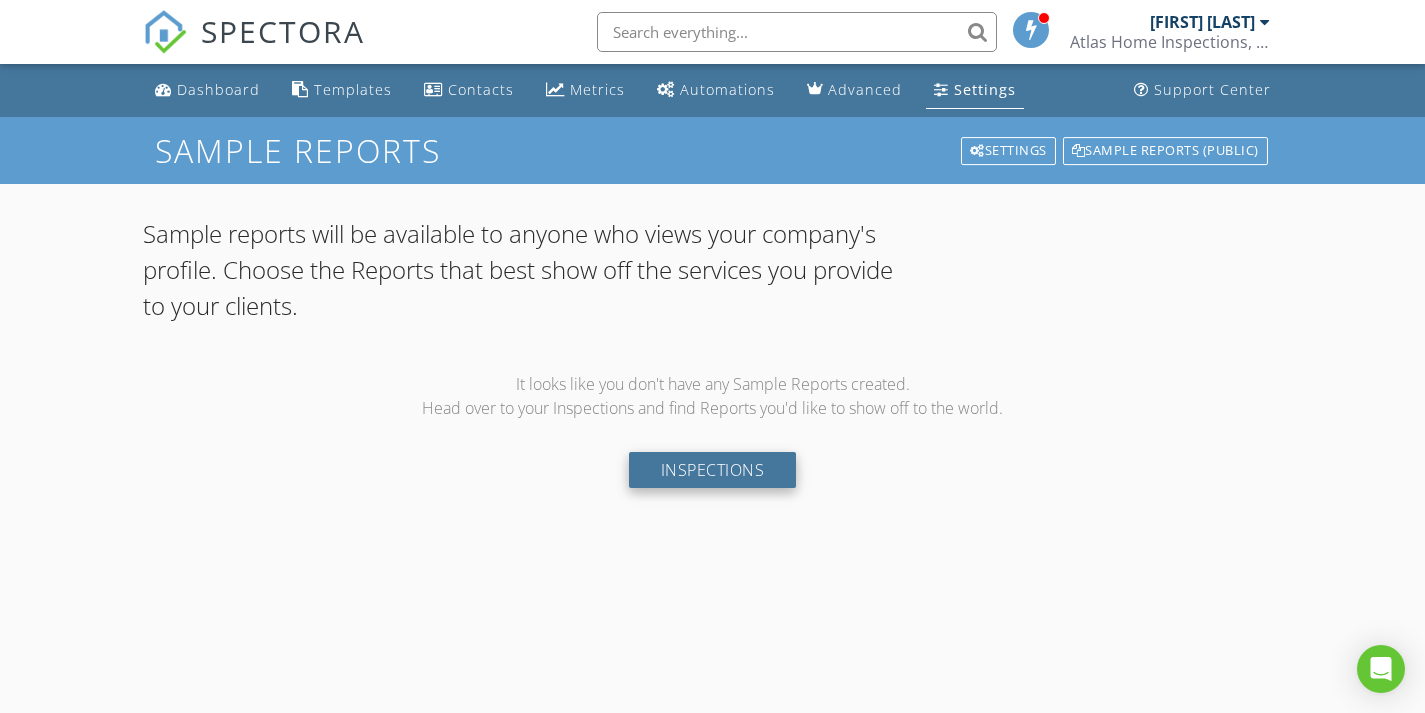 click on "Inspections" at bounding box center [713, 470] 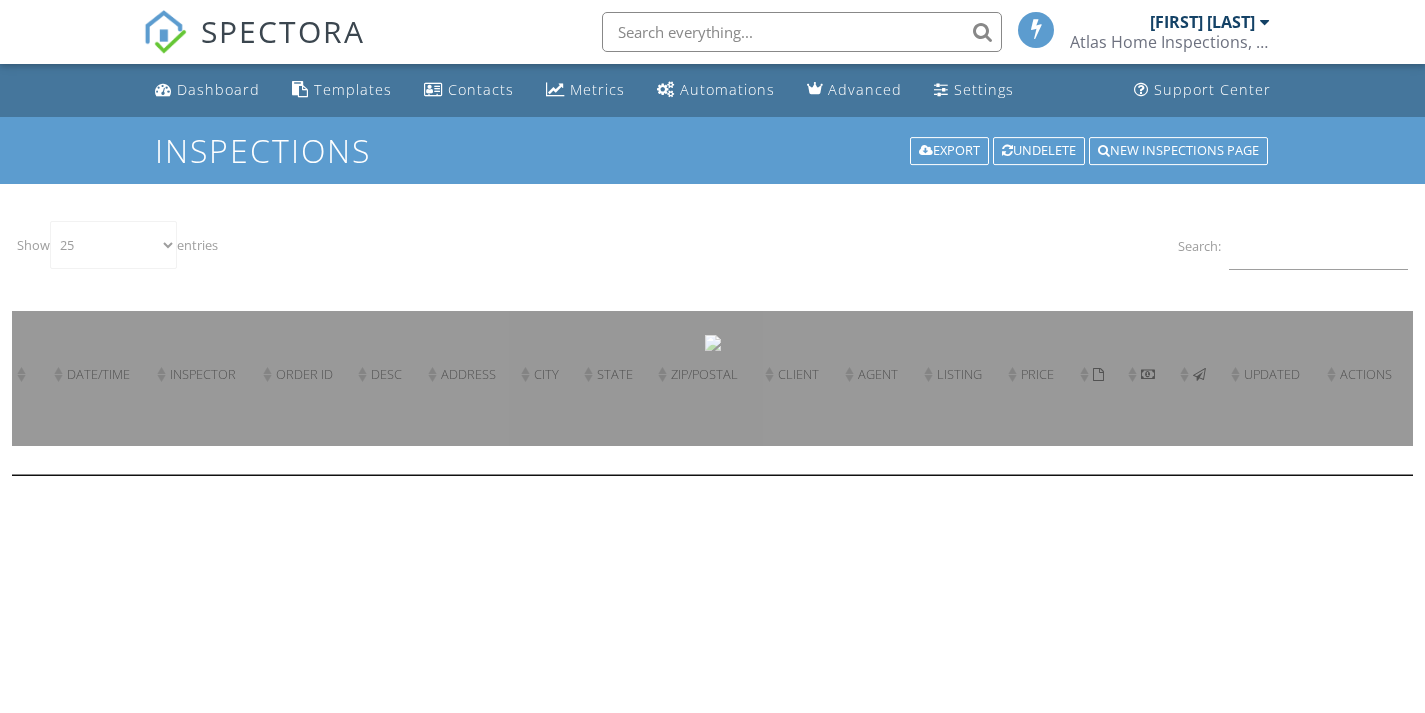 select on "25" 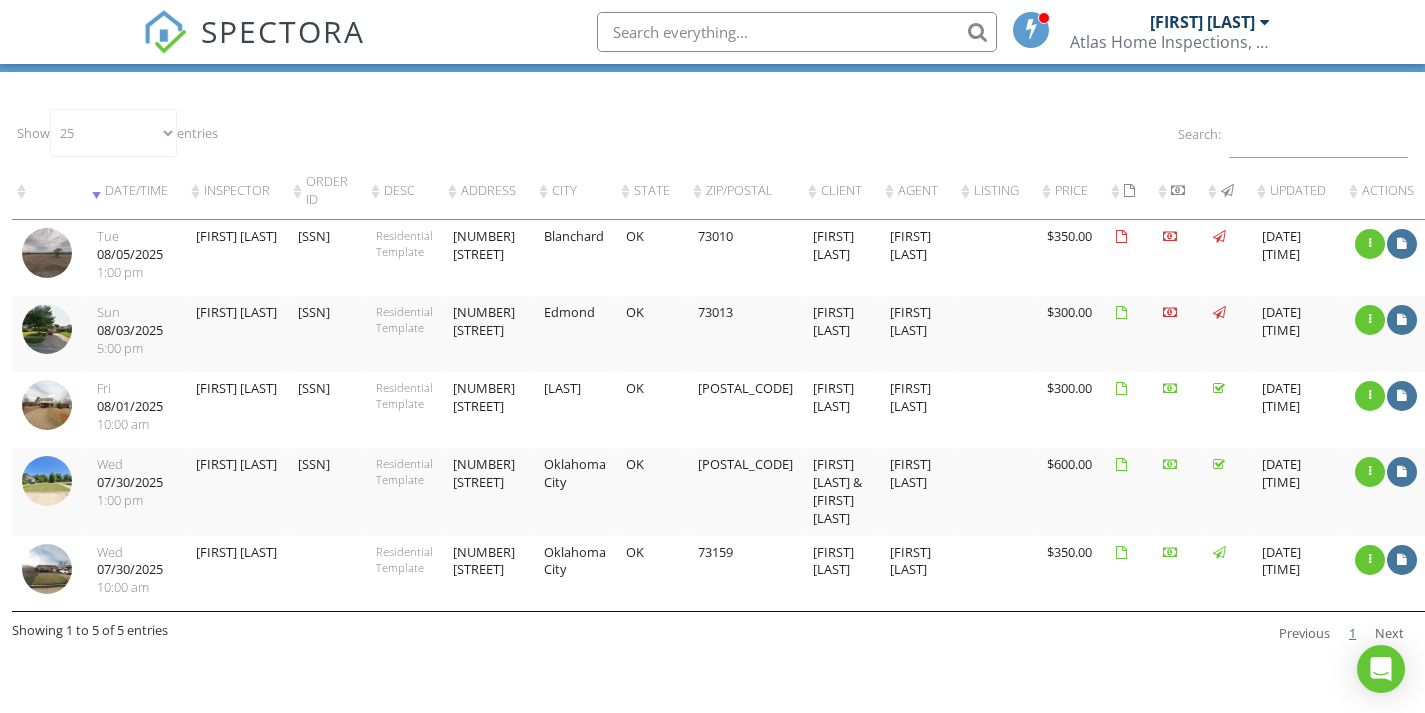 scroll, scrollTop: 111, scrollLeft: 0, axis: vertical 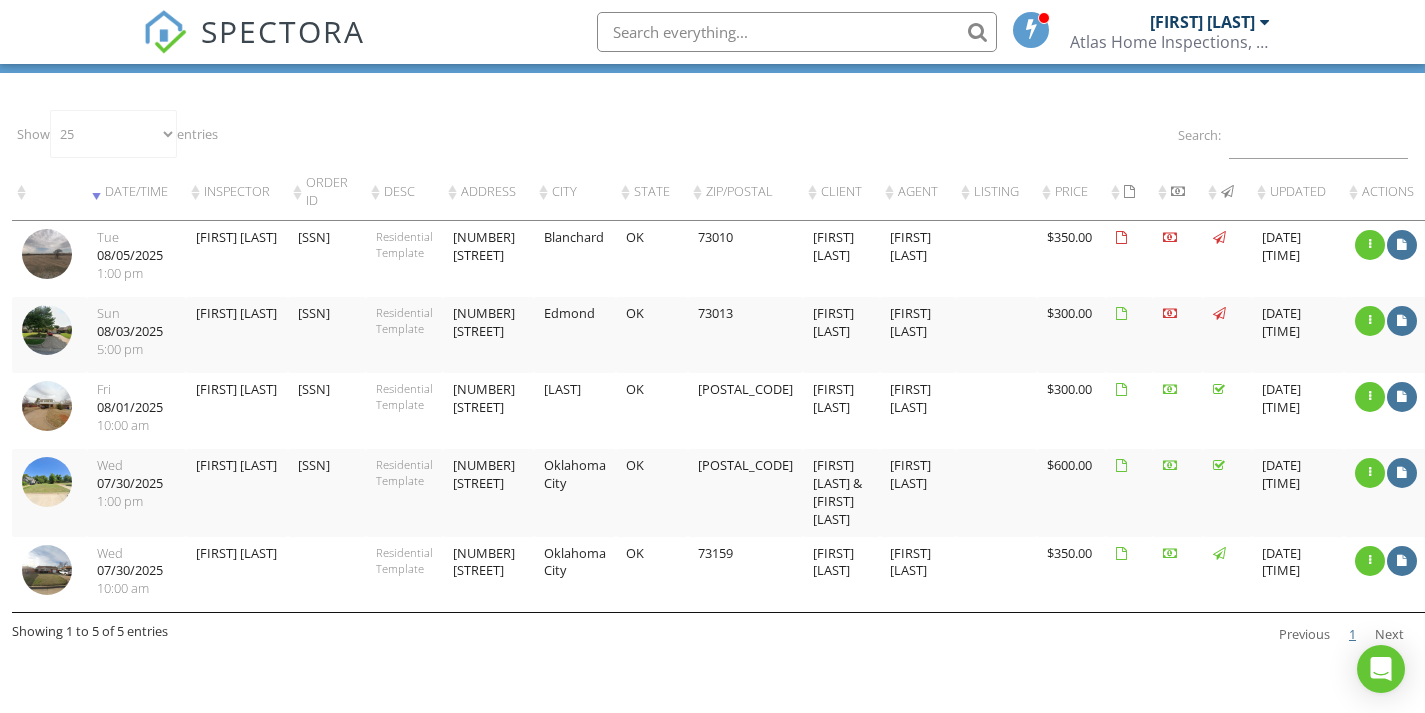 drag, startPoint x: 298, startPoint y: 218, endPoint x: 361, endPoint y: 227, distance: 63.63961 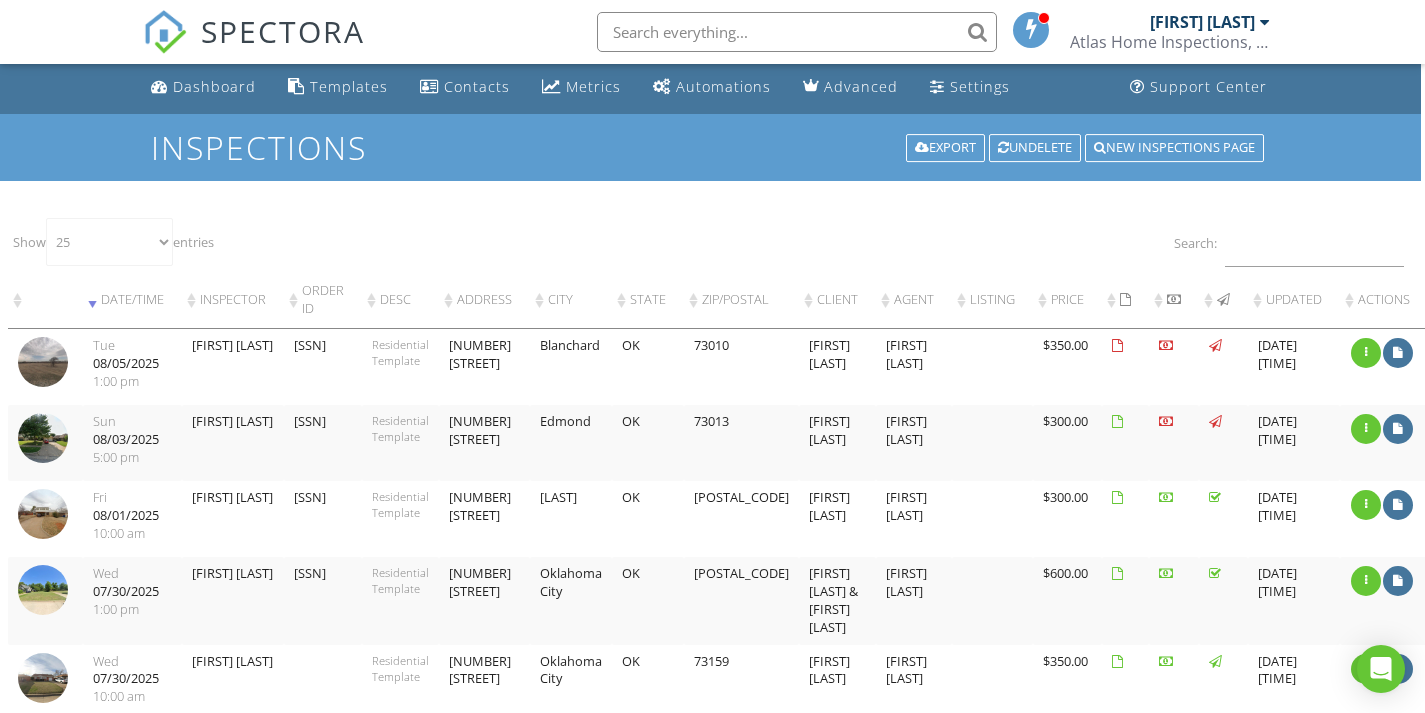 scroll, scrollTop: 0, scrollLeft: 4, axis: horizontal 